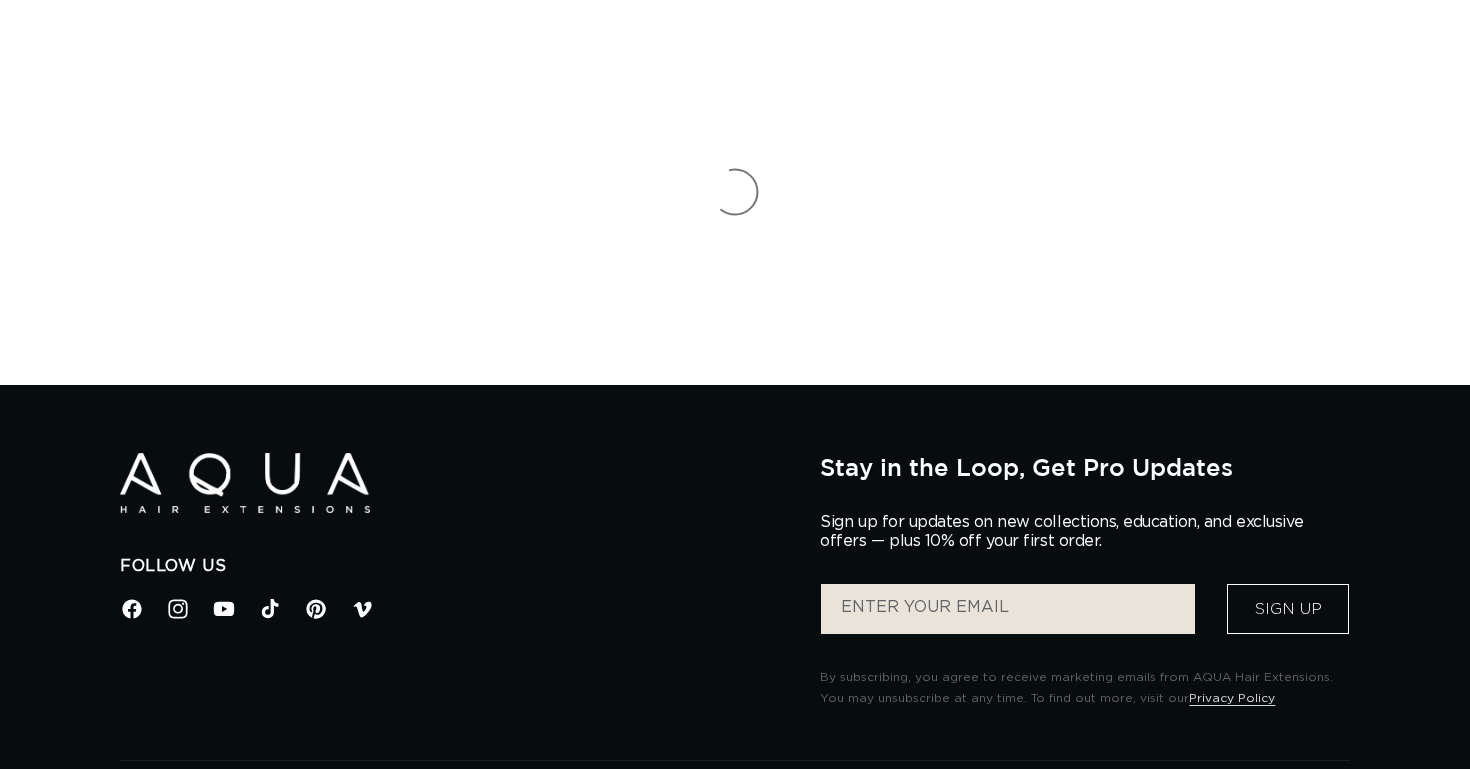 scroll, scrollTop: 0, scrollLeft: 0, axis: both 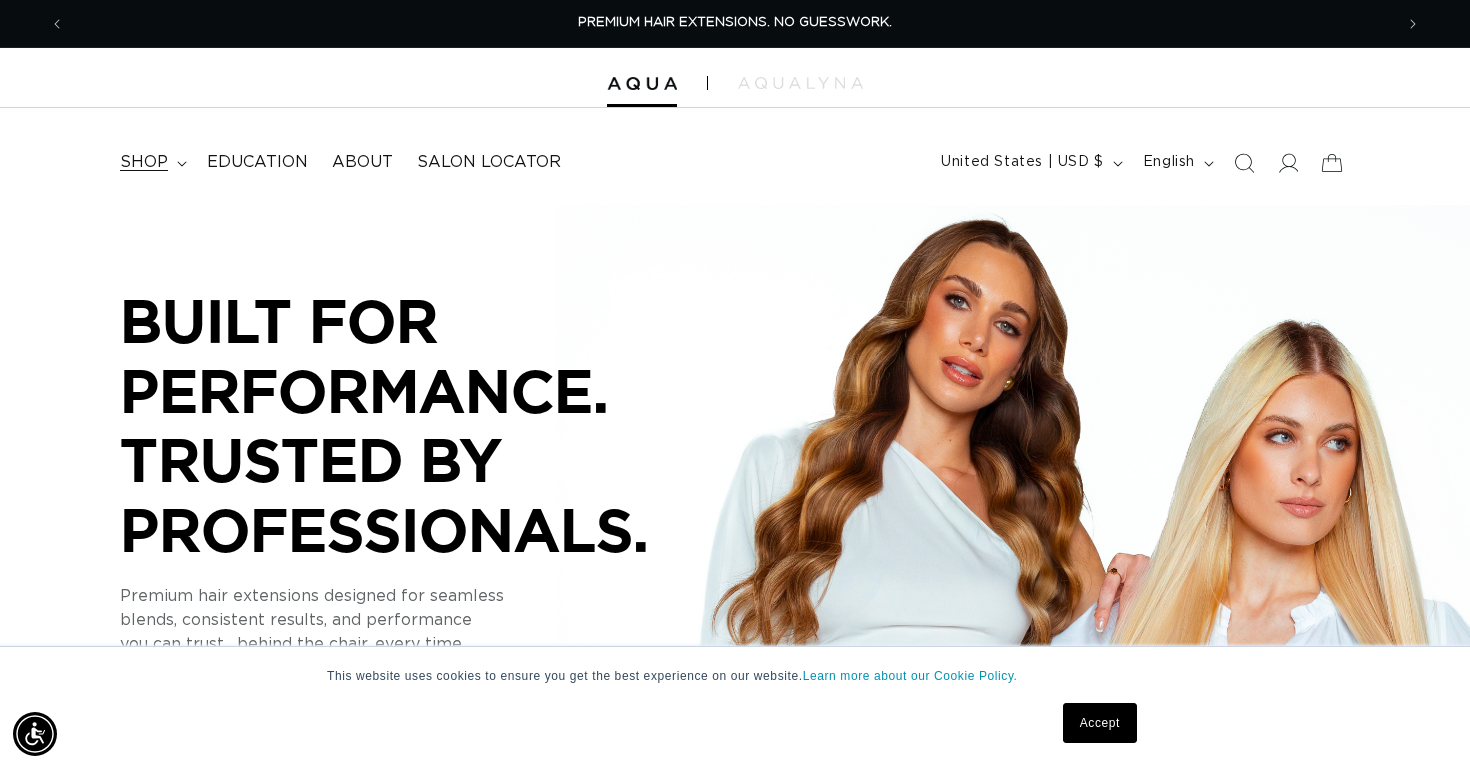 click on "shop" at bounding box center [144, 162] 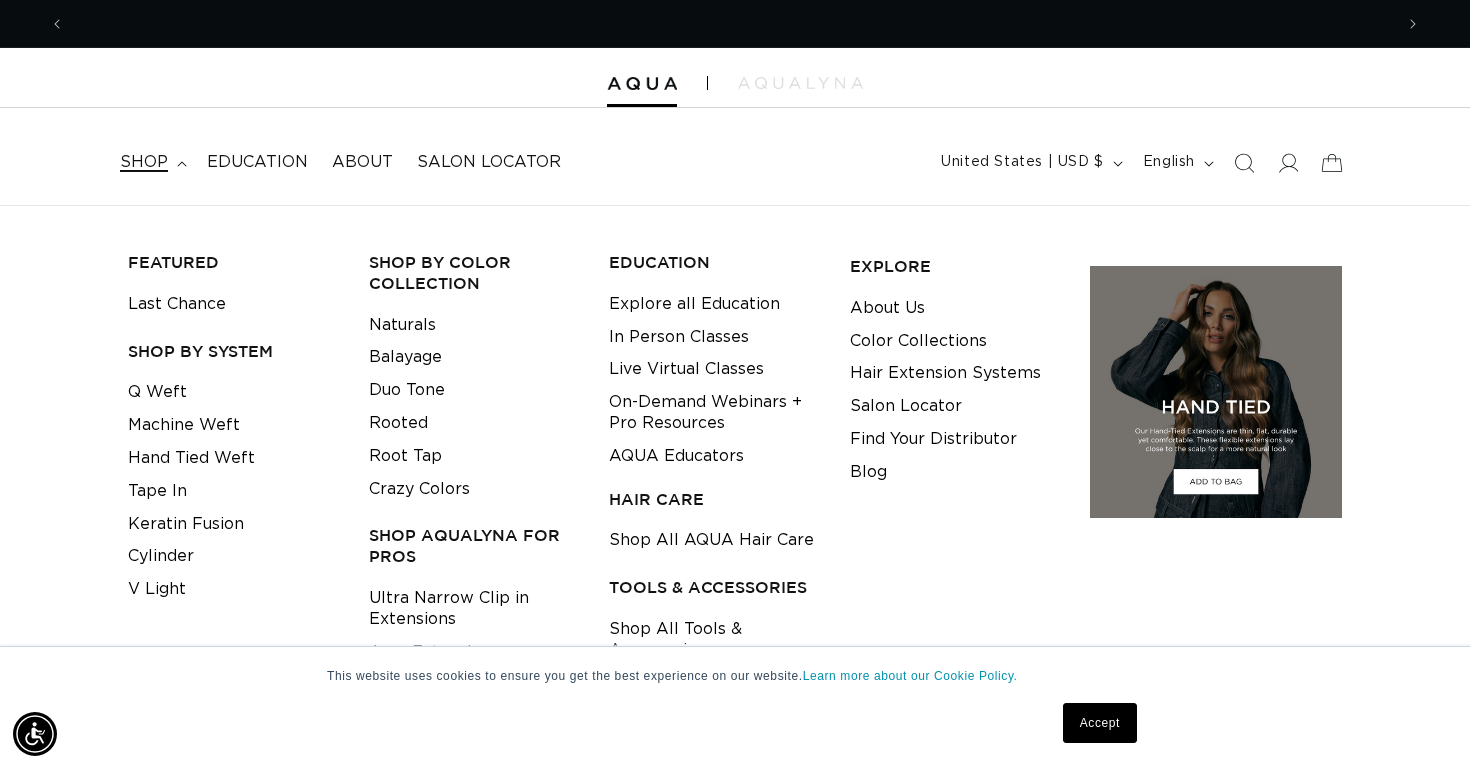 scroll, scrollTop: 0, scrollLeft: 1328, axis: horizontal 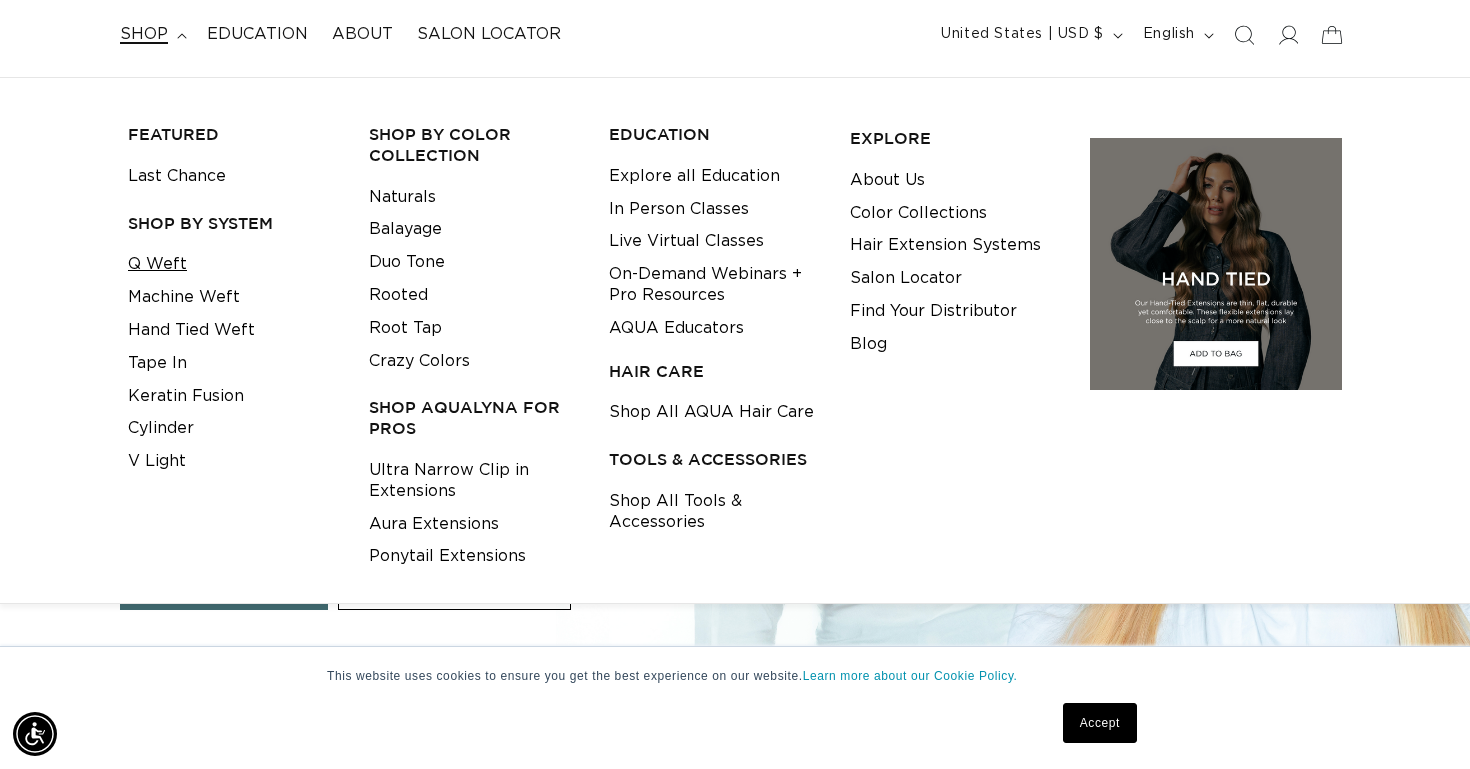 click on "Q Weft" at bounding box center [157, 264] 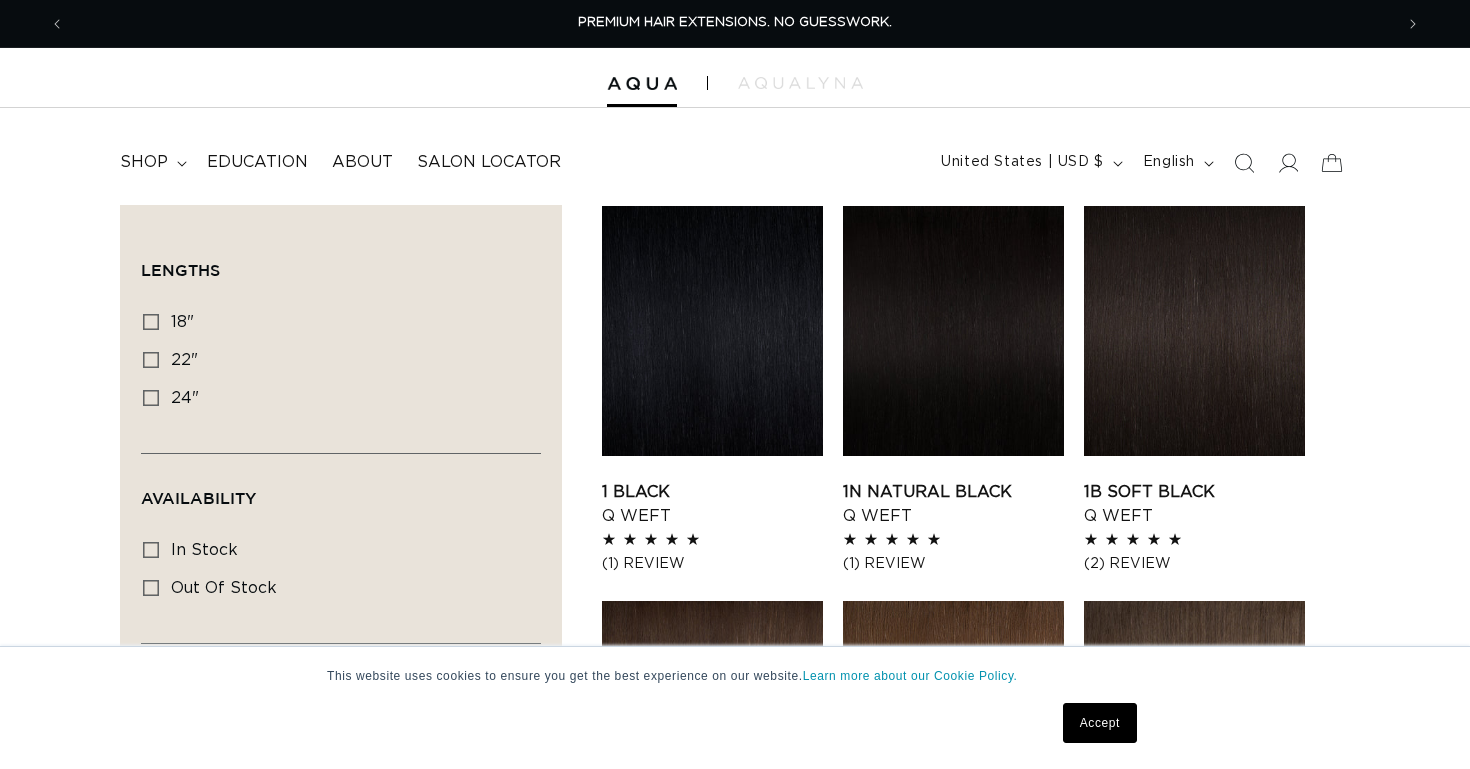 scroll, scrollTop: 0, scrollLeft: 0, axis: both 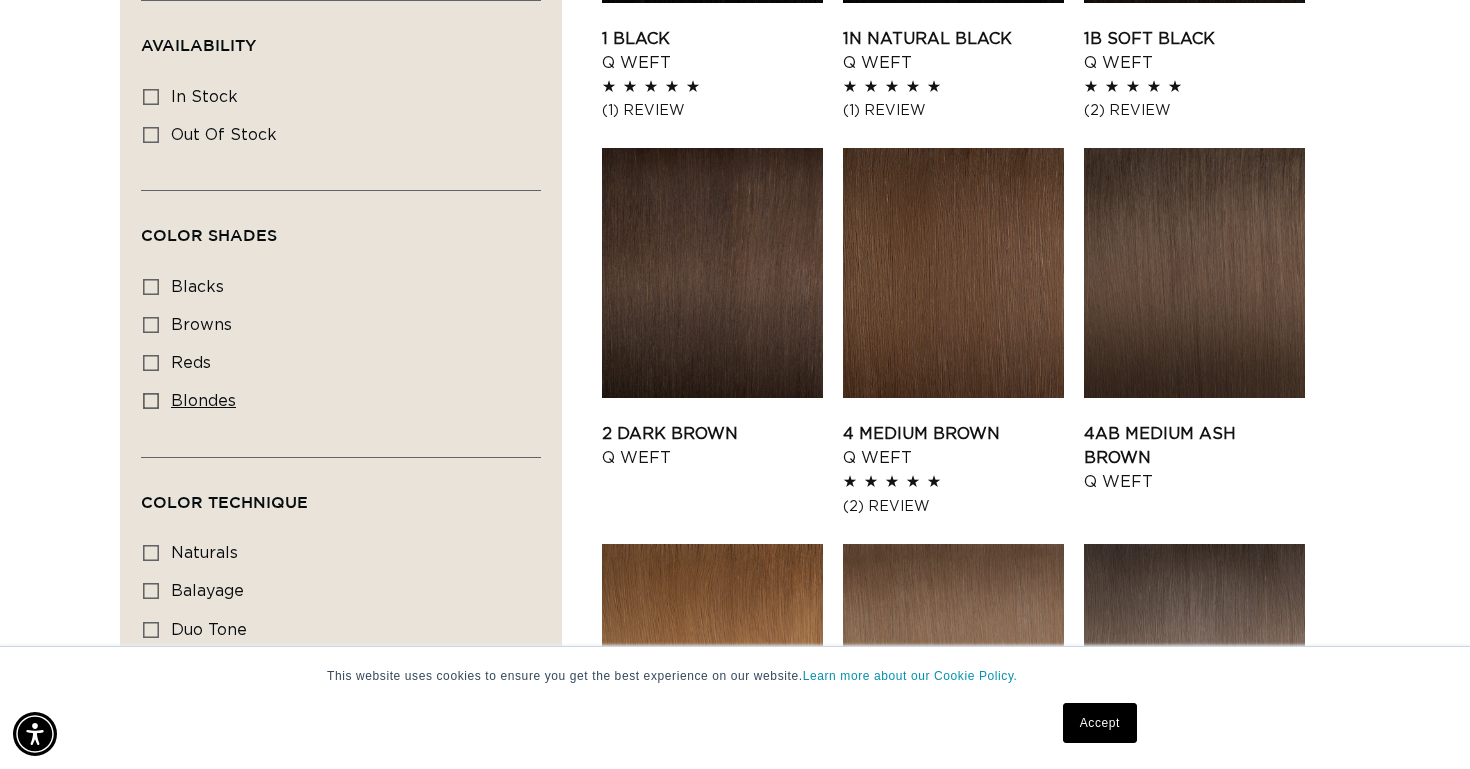 click on "blondes" at bounding box center (203, 401) 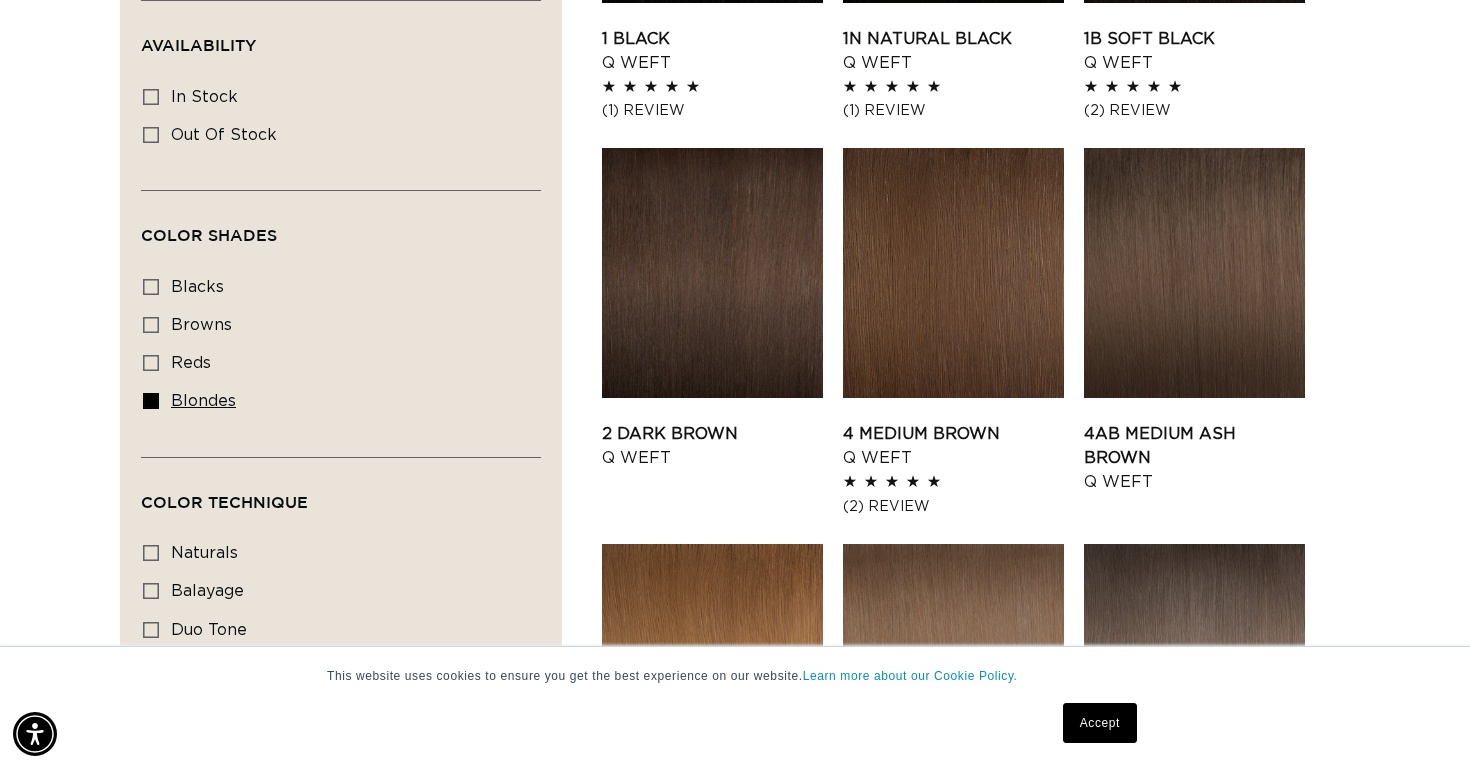 scroll, scrollTop: 0, scrollLeft: 1328, axis: horizontal 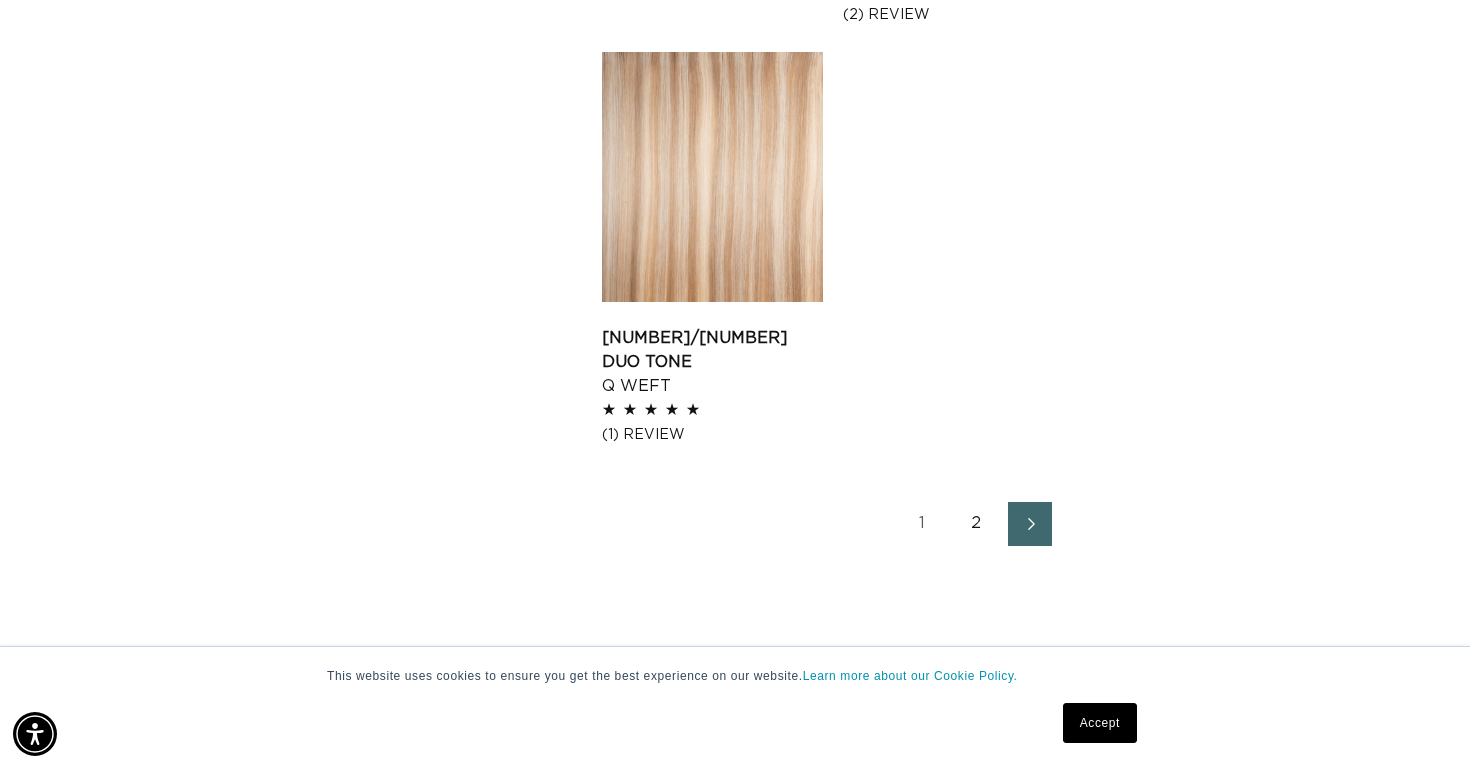 click on "2" at bounding box center (976, 524) 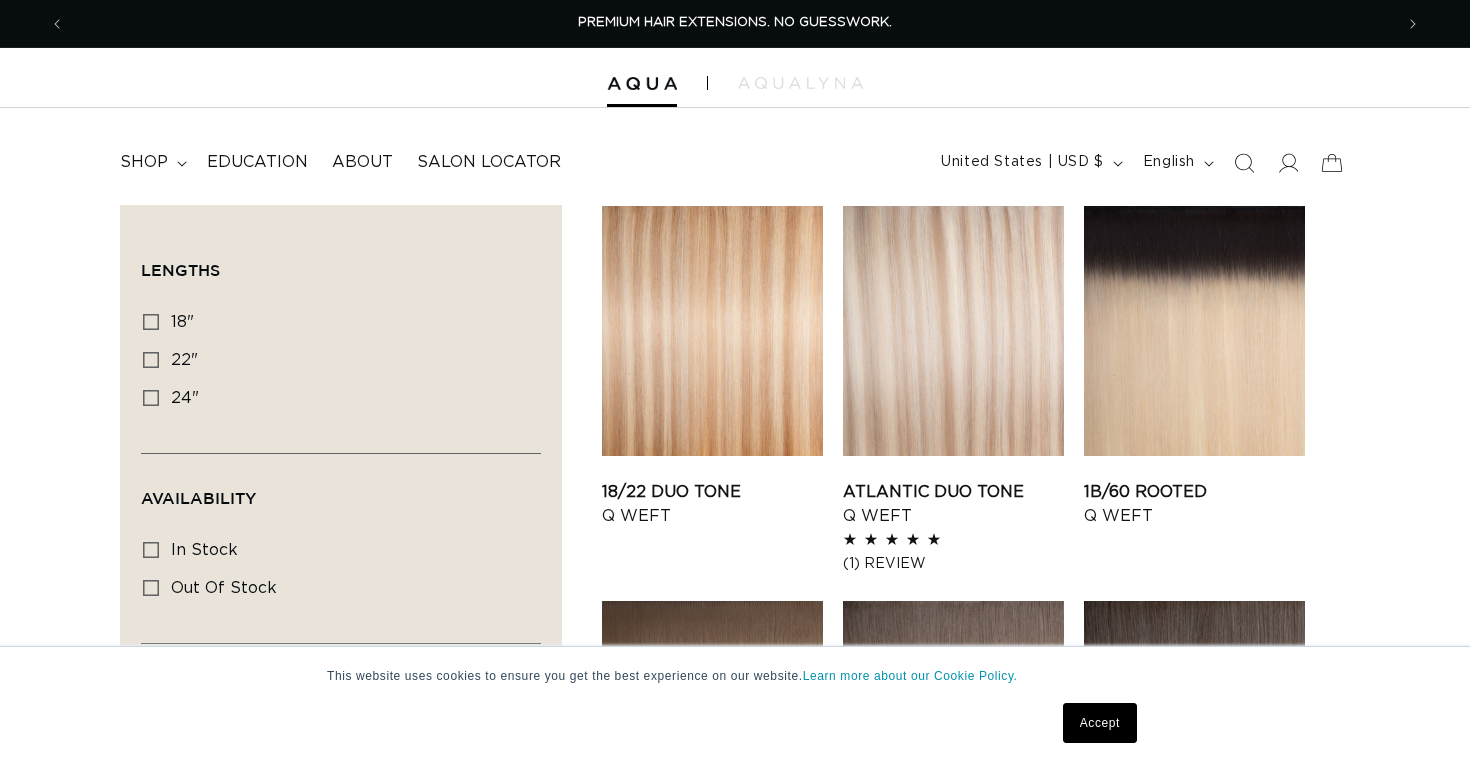 scroll, scrollTop: 0, scrollLeft: 0, axis: both 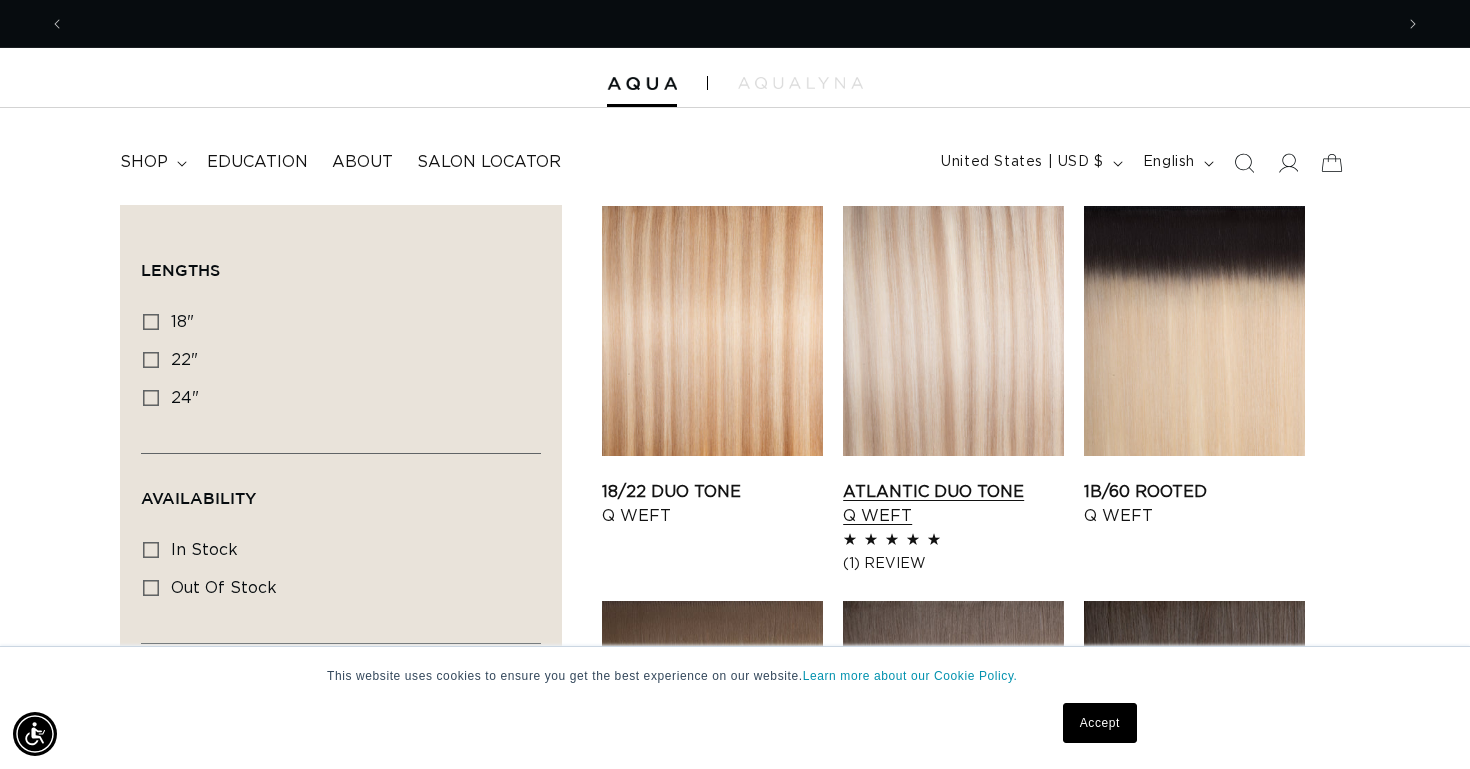 click on "Atlantic Duo Tone
Q Weft" at bounding box center [953, 504] 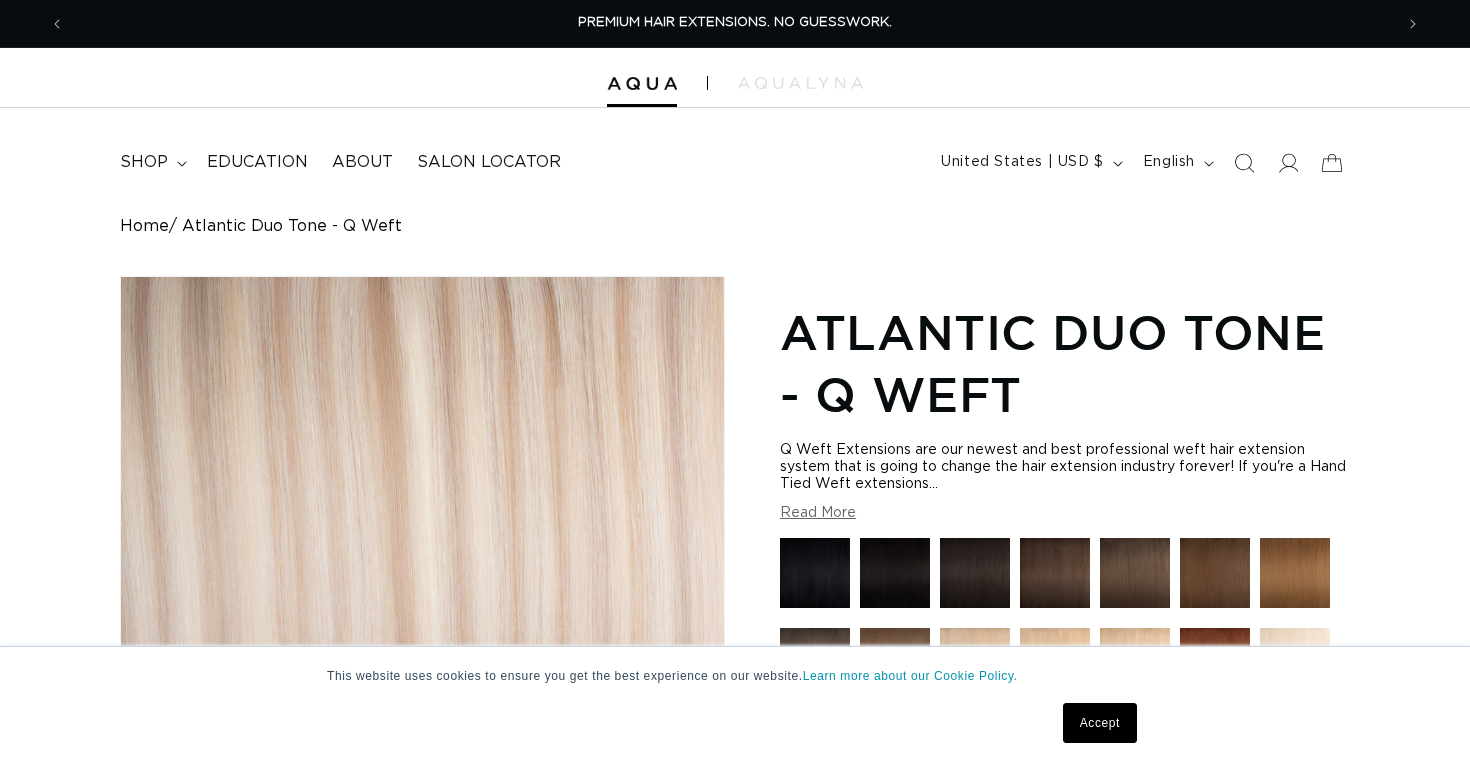 scroll, scrollTop: 0, scrollLeft: 0, axis: both 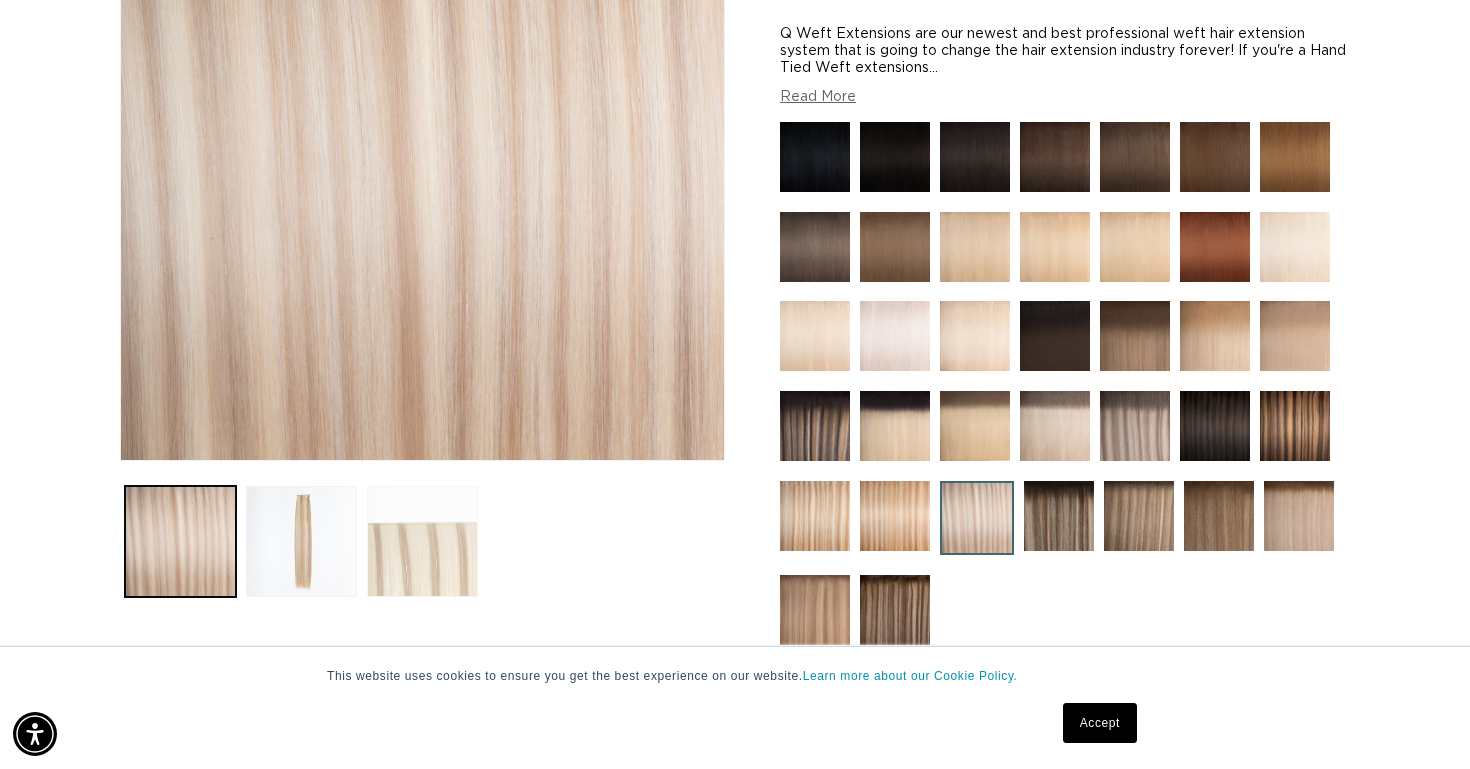 click at bounding box center [422, 541] 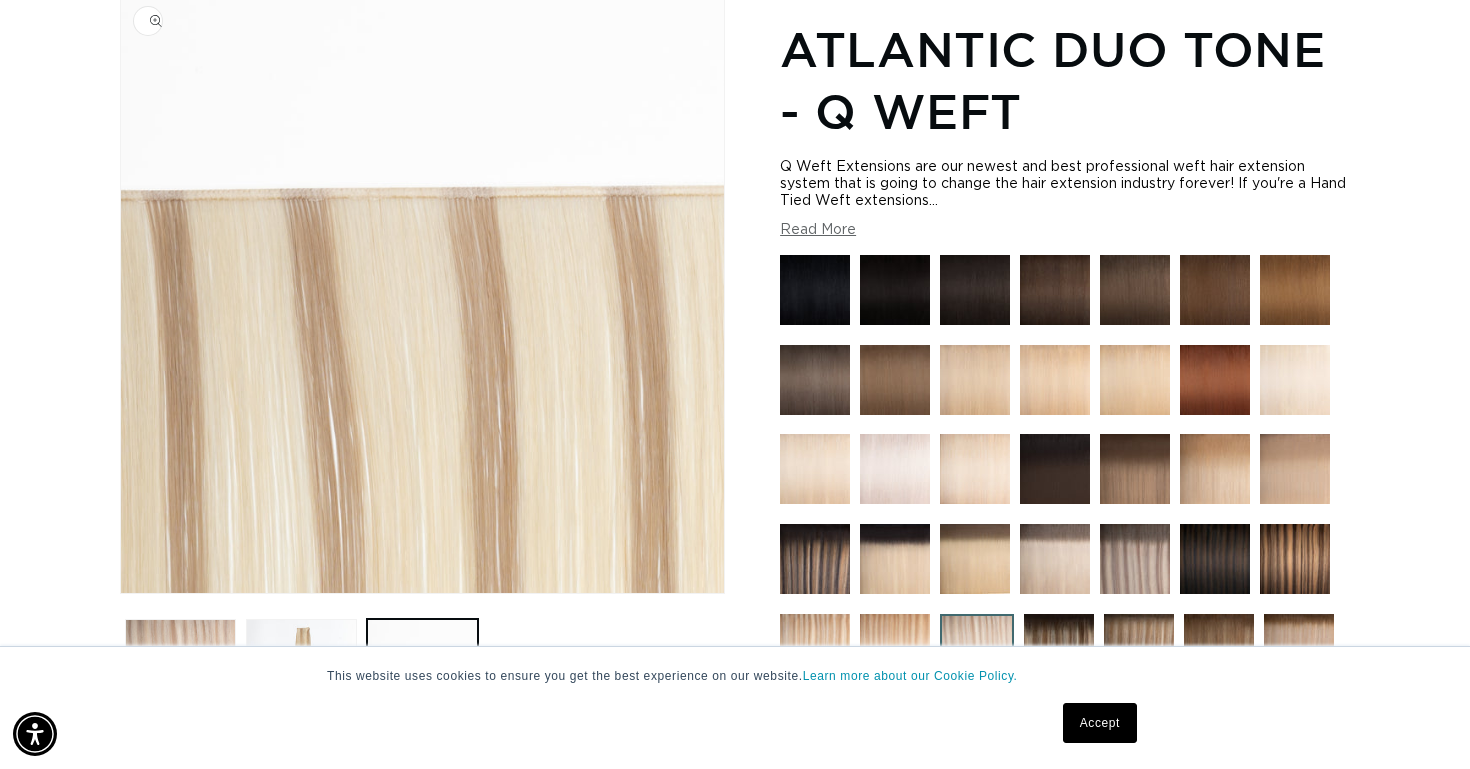scroll, scrollTop: 276, scrollLeft: 0, axis: vertical 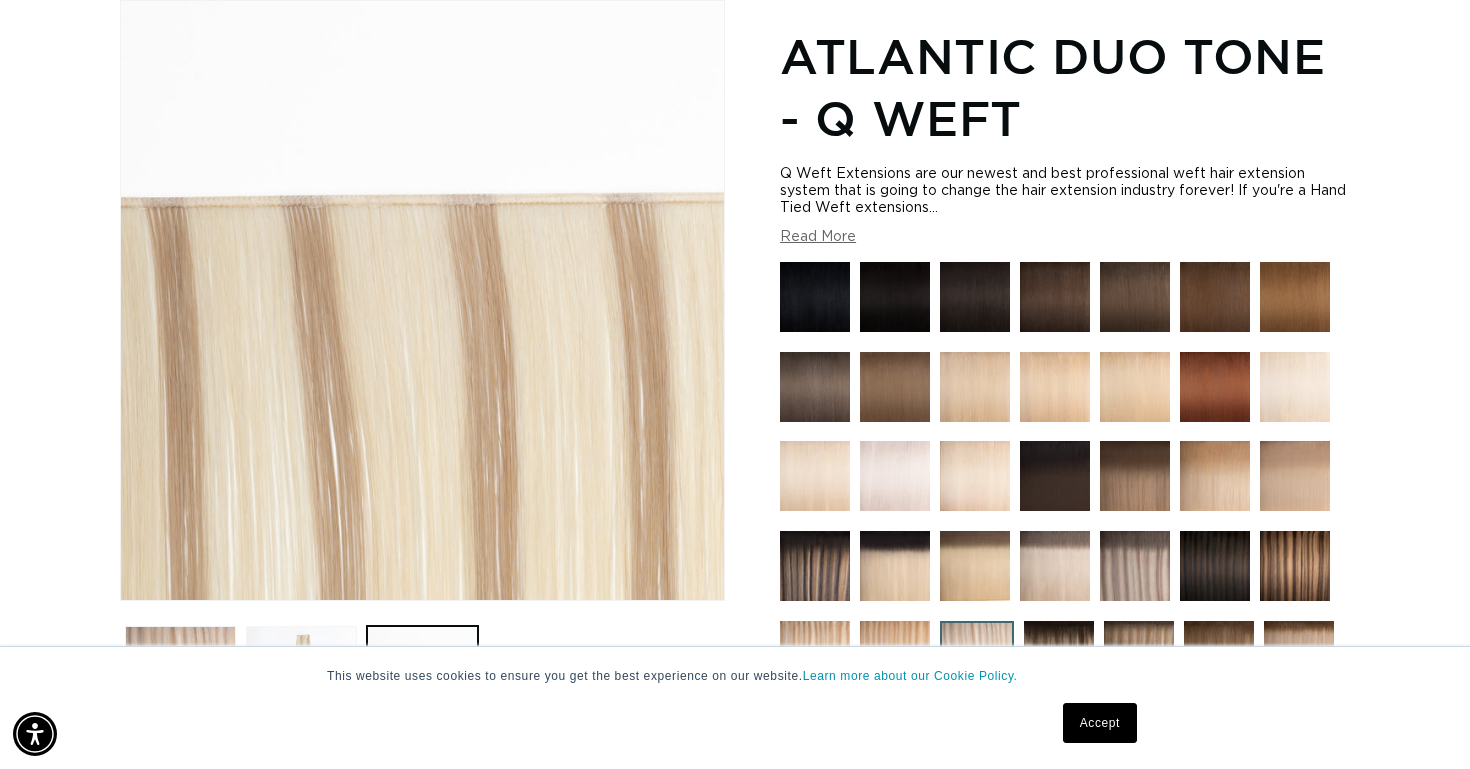 click at bounding box center (301, 681) 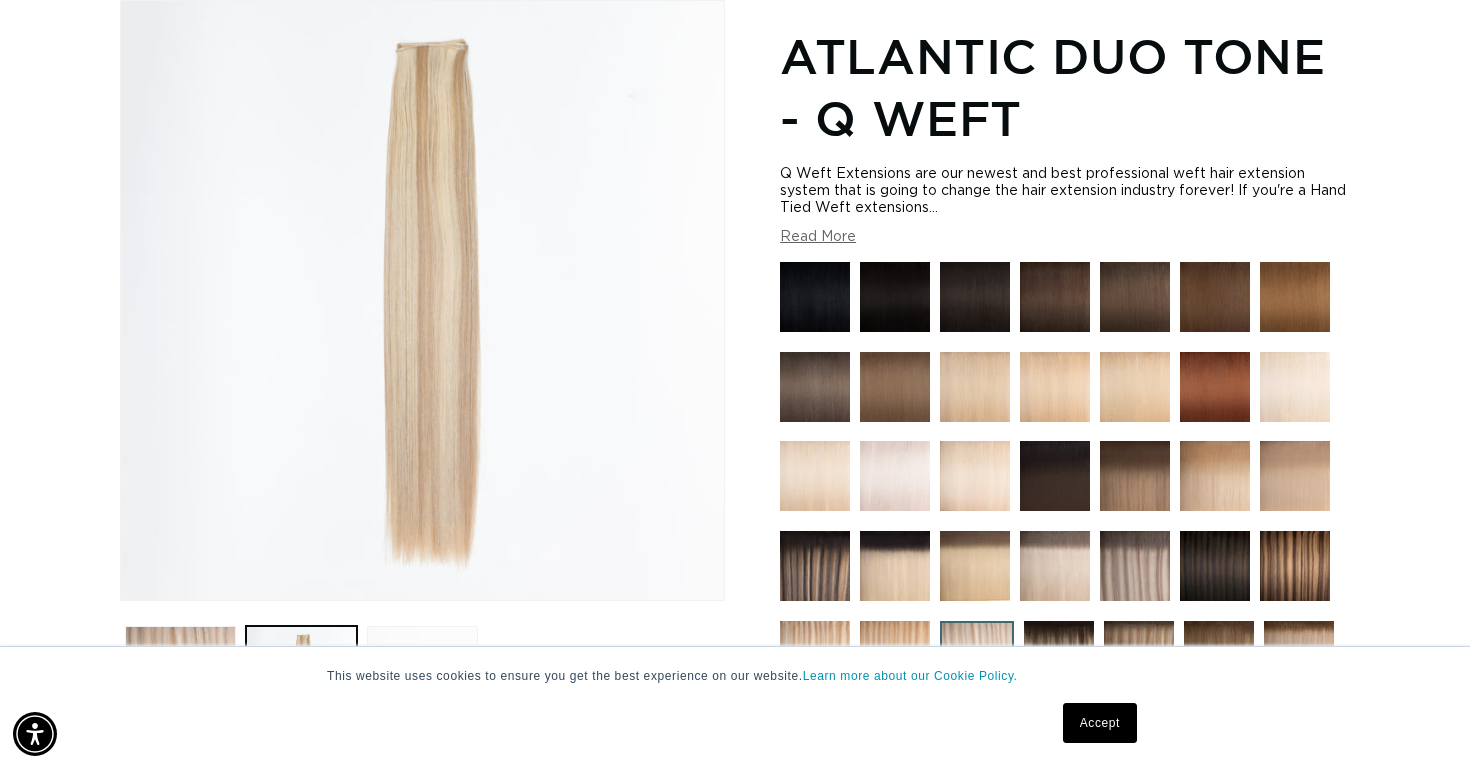 scroll, scrollTop: 0, scrollLeft: 2656, axis: horizontal 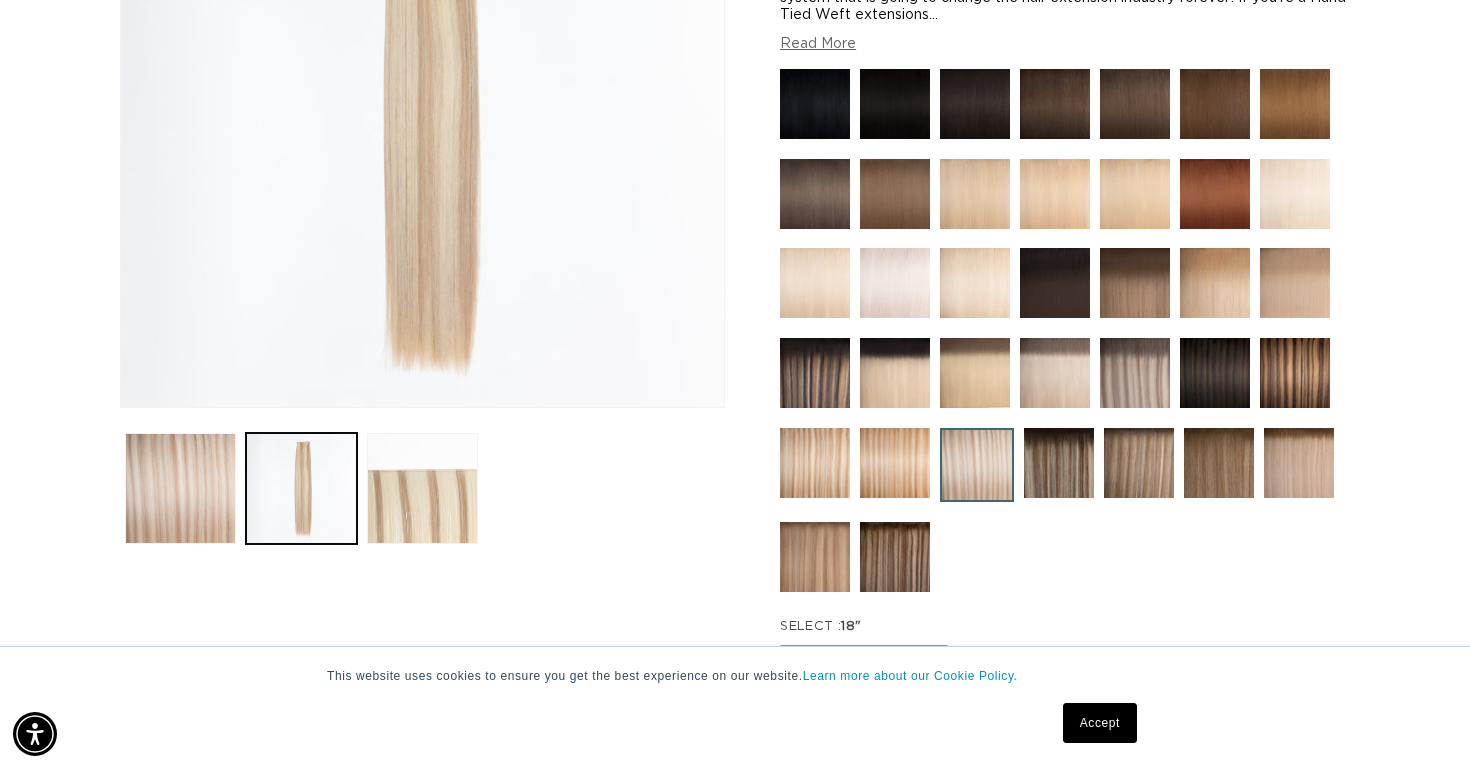 click at bounding box center (895, 283) 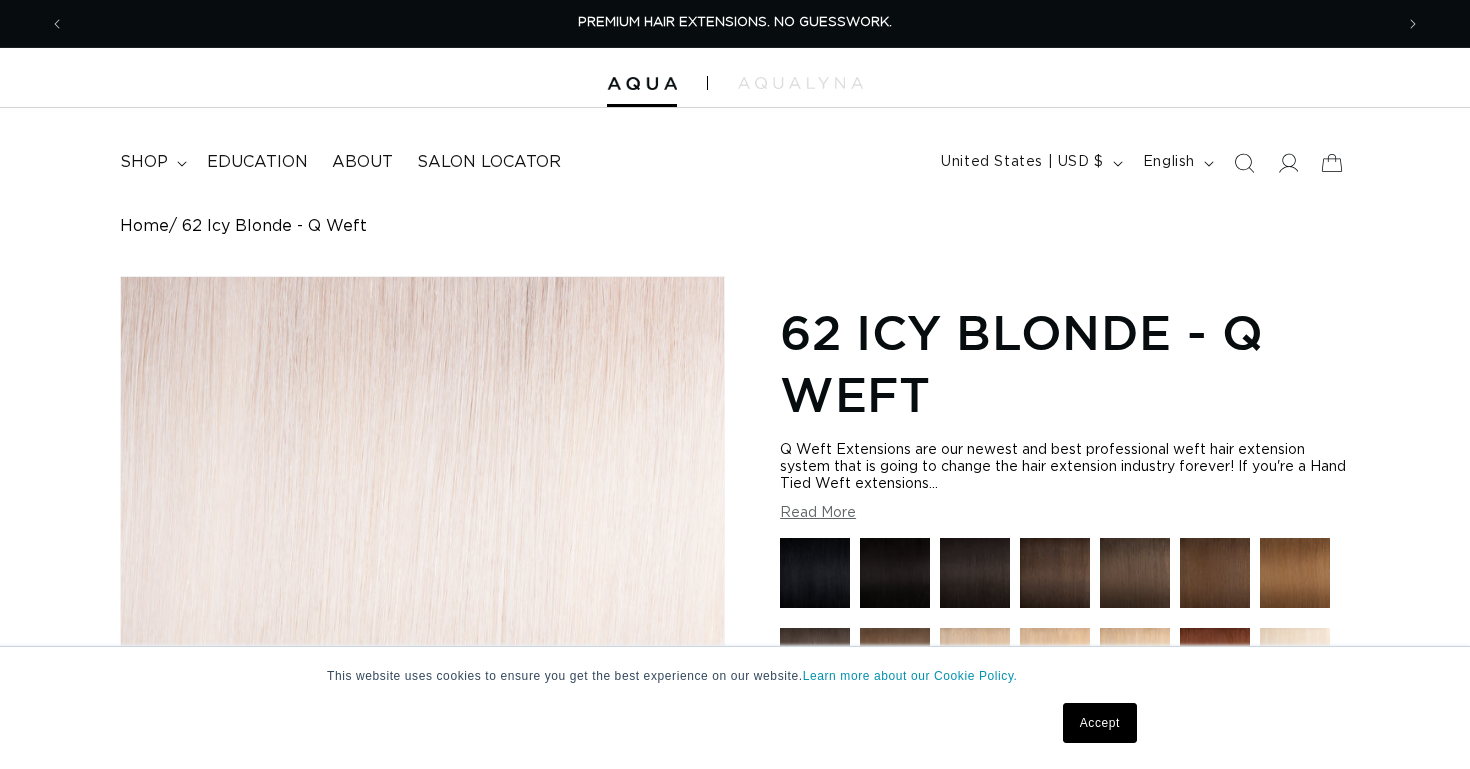 scroll, scrollTop: 0, scrollLeft: 0, axis: both 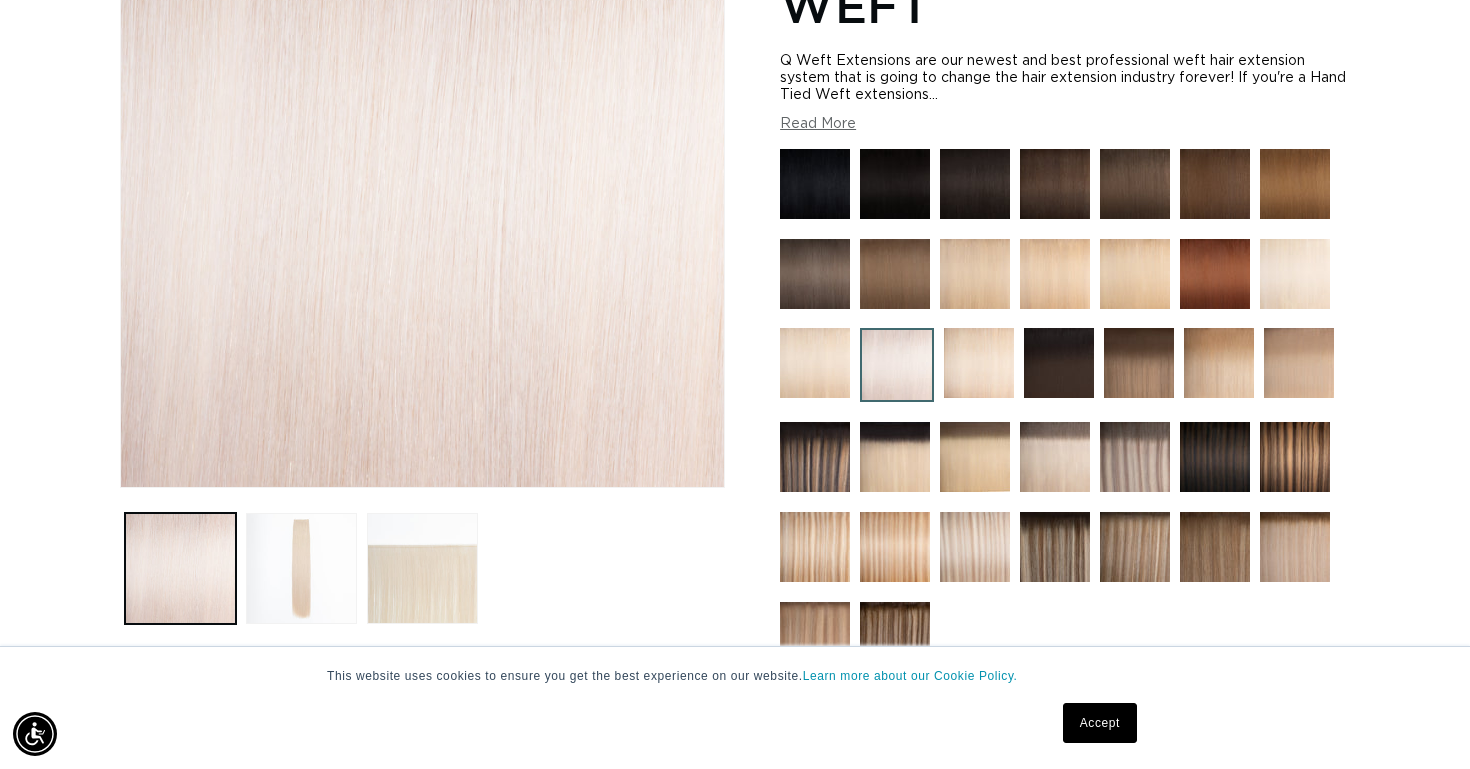 click at bounding box center (979, 363) 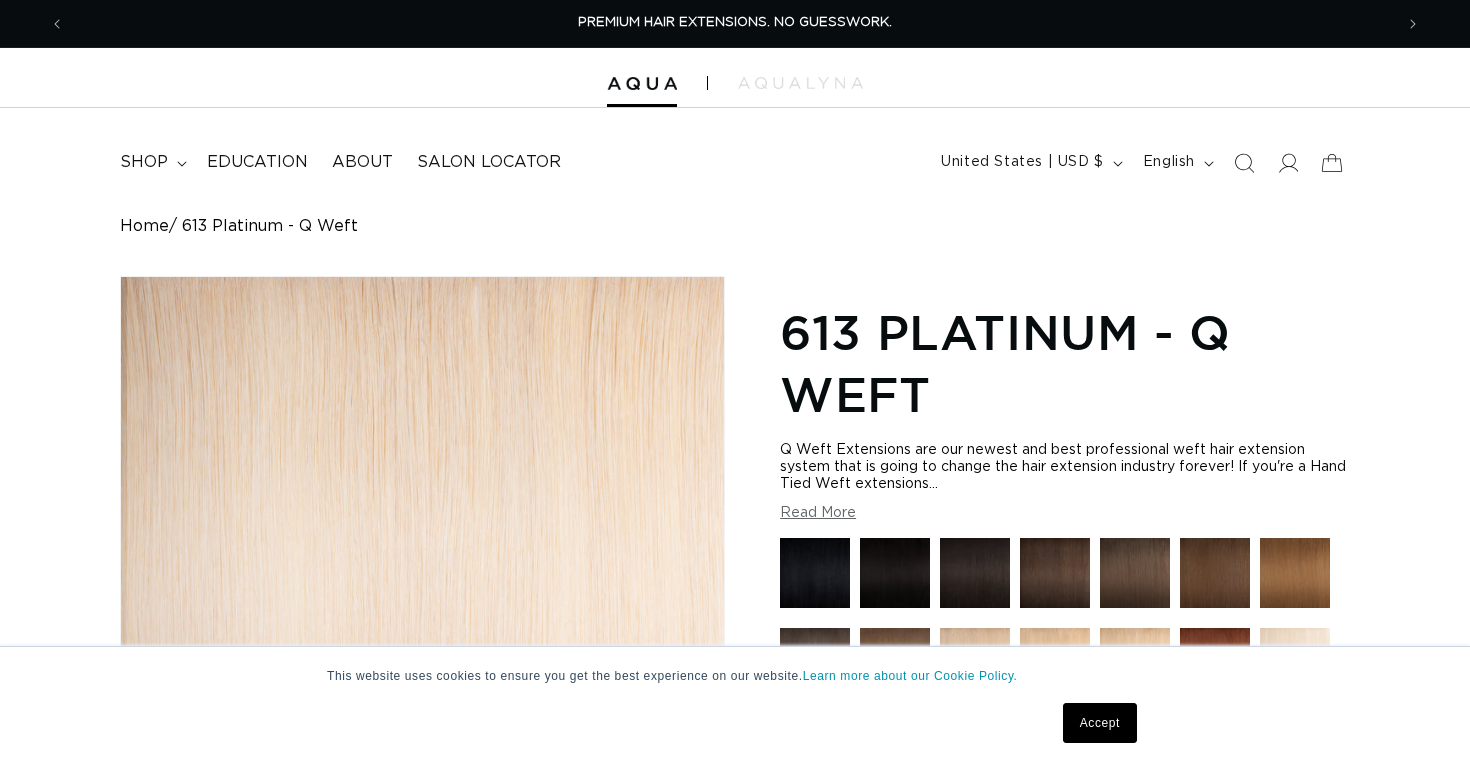scroll, scrollTop: 0, scrollLeft: 0, axis: both 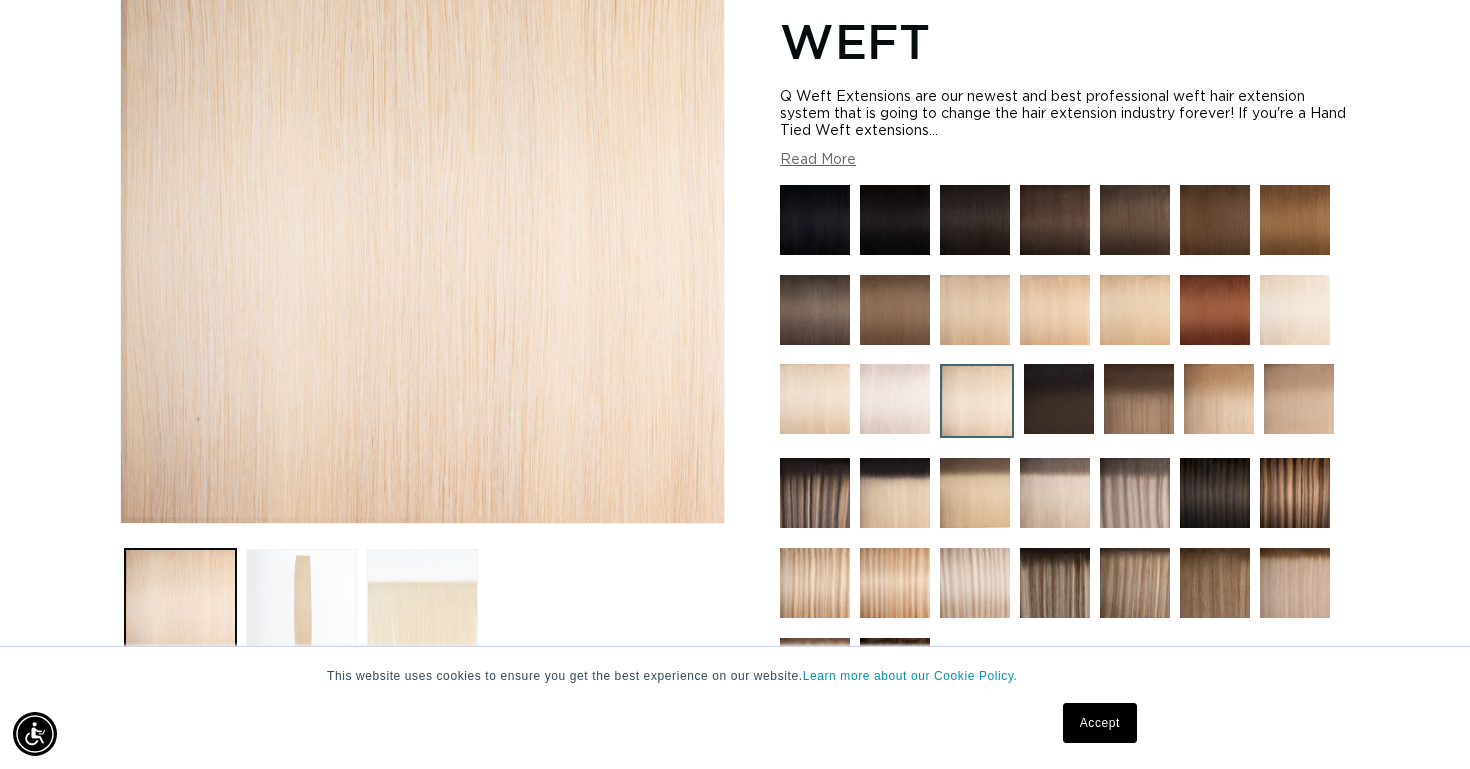 click at bounding box center (1055, 493) 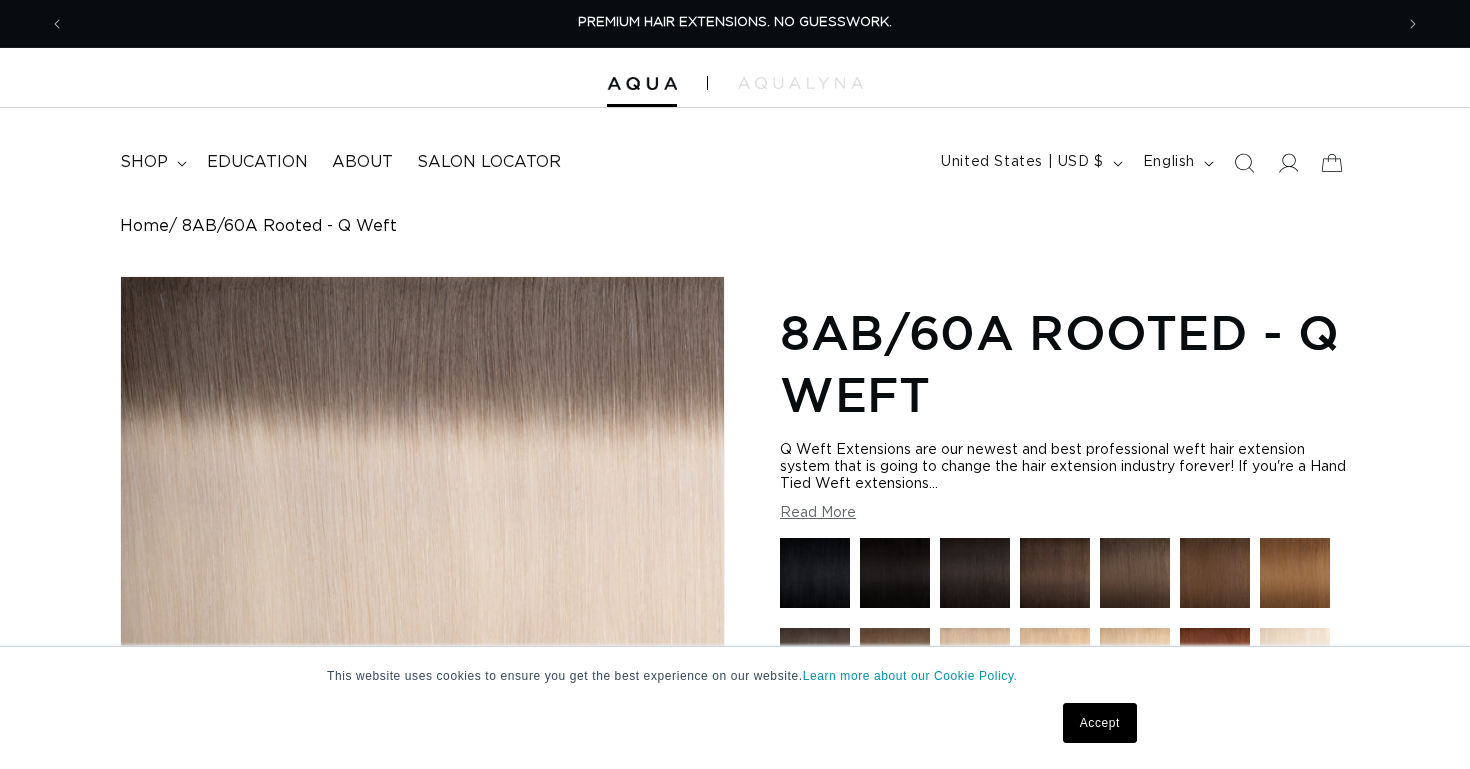 scroll, scrollTop: 0, scrollLeft: 0, axis: both 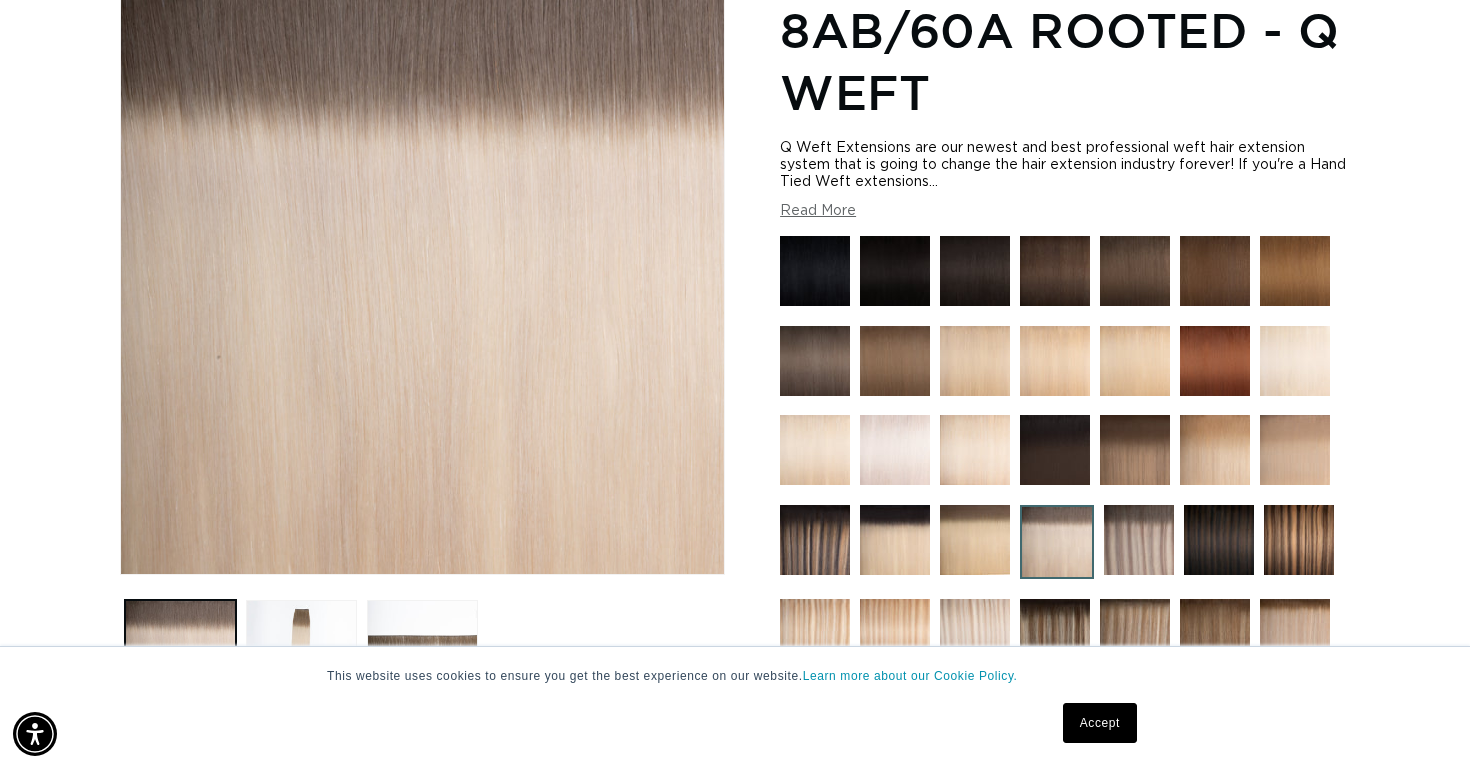 click on "Accept" at bounding box center [1100, 723] 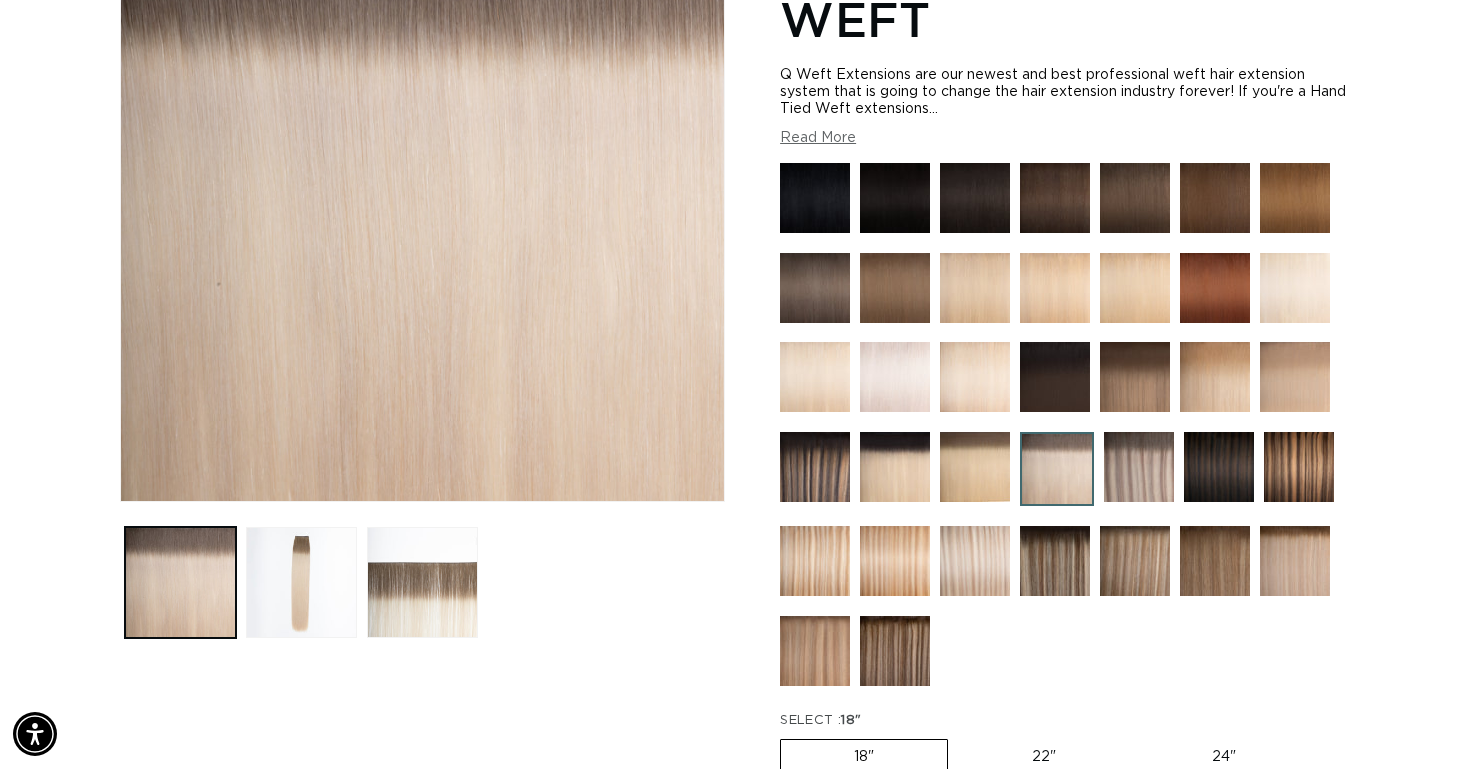 scroll, scrollTop: 390, scrollLeft: 0, axis: vertical 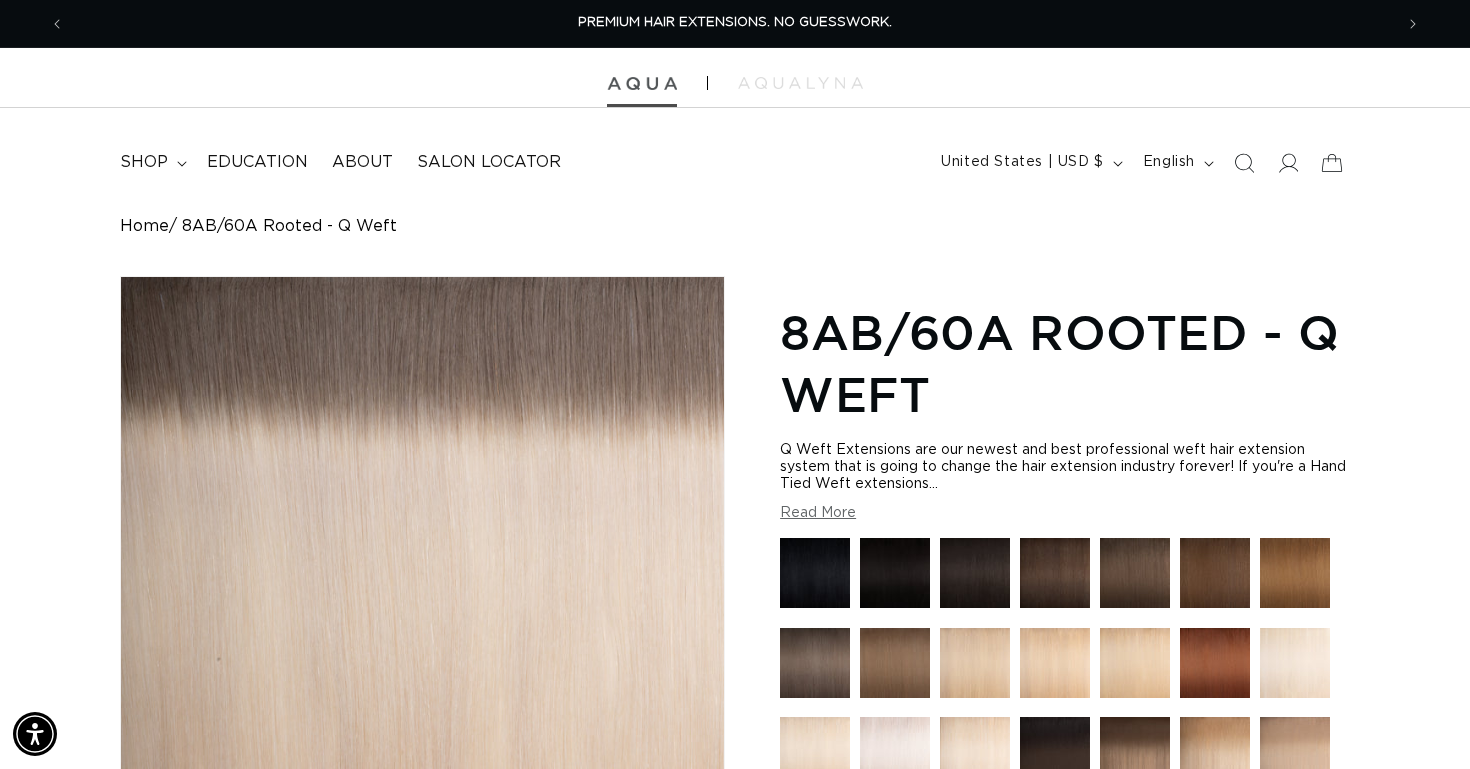 click at bounding box center (642, 84) 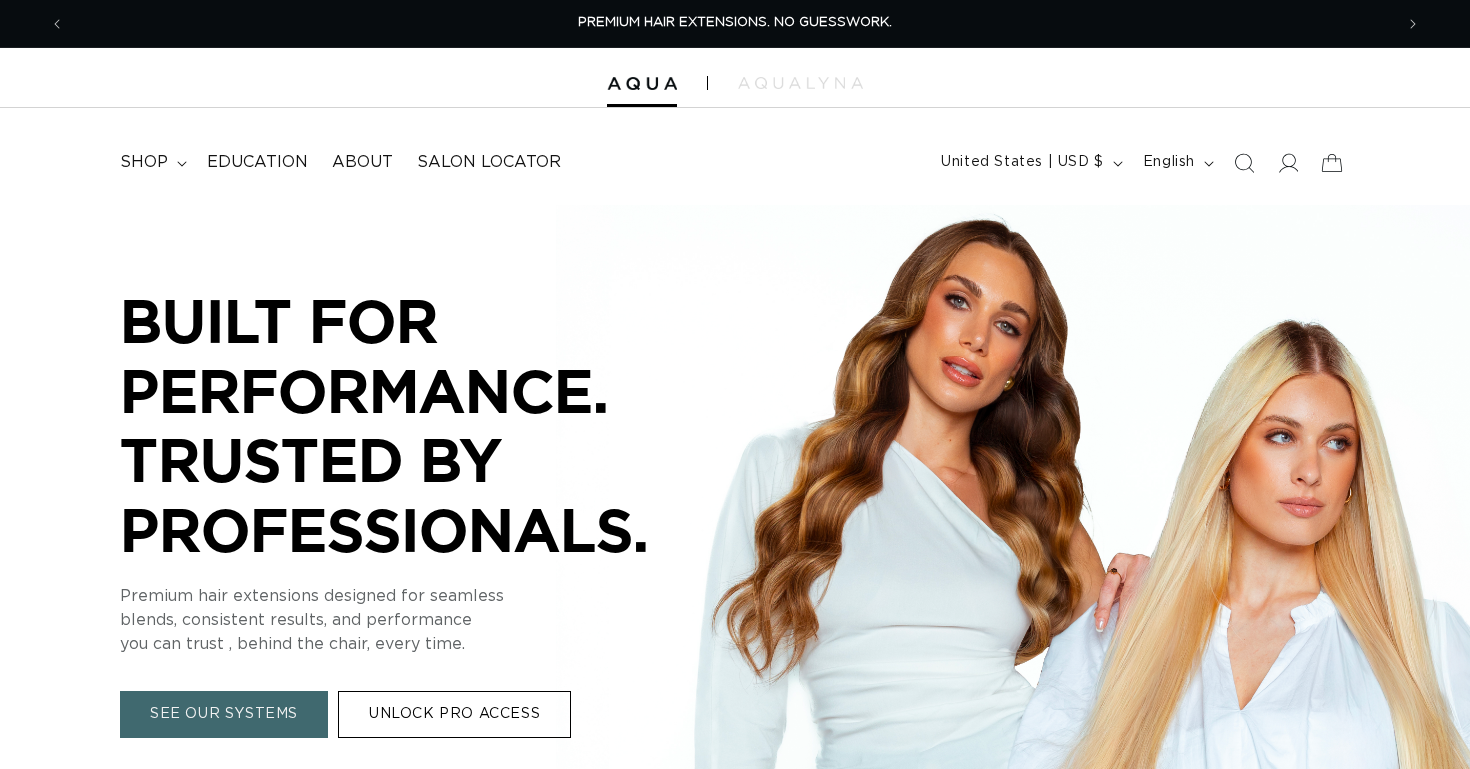 scroll, scrollTop: 0, scrollLeft: 0, axis: both 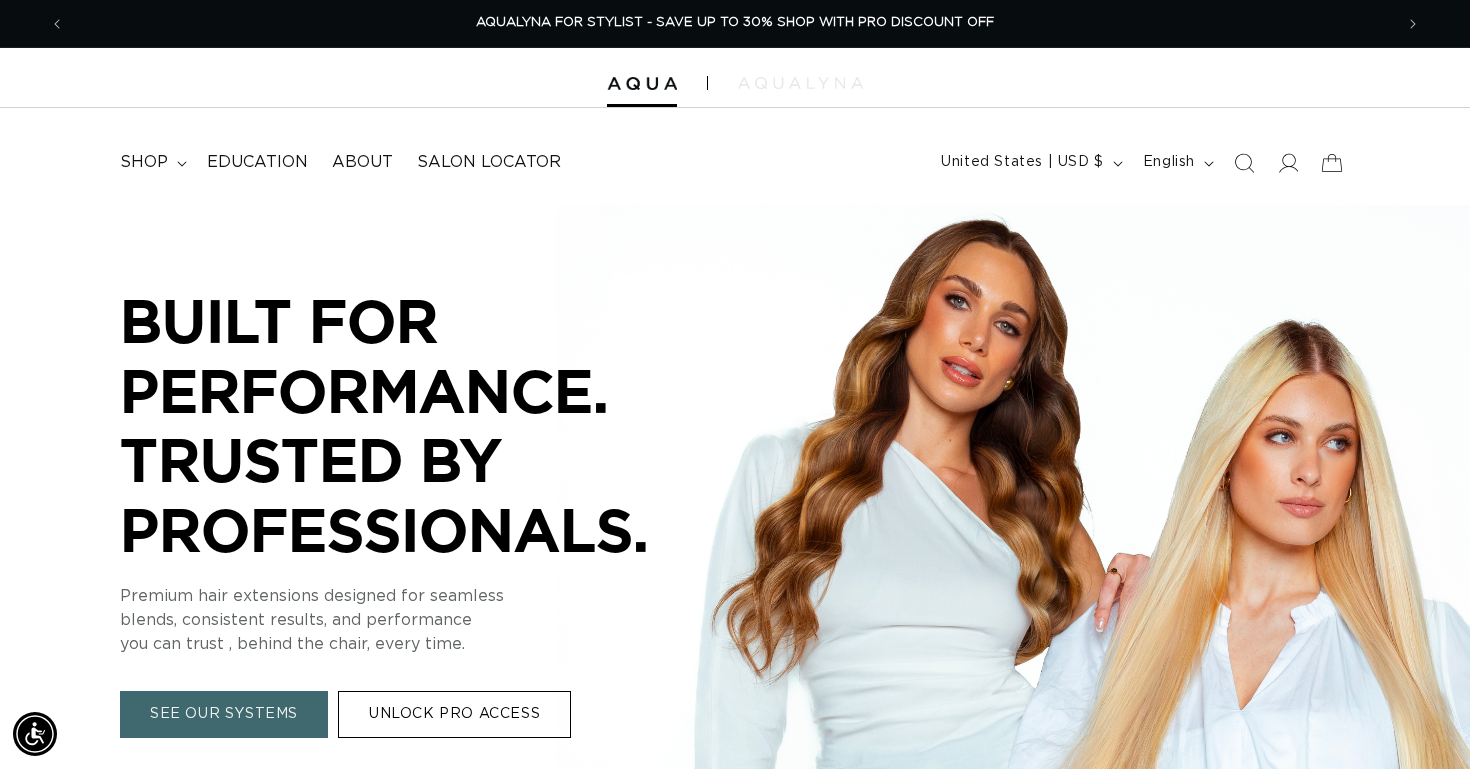 click at bounding box center (800, 83) 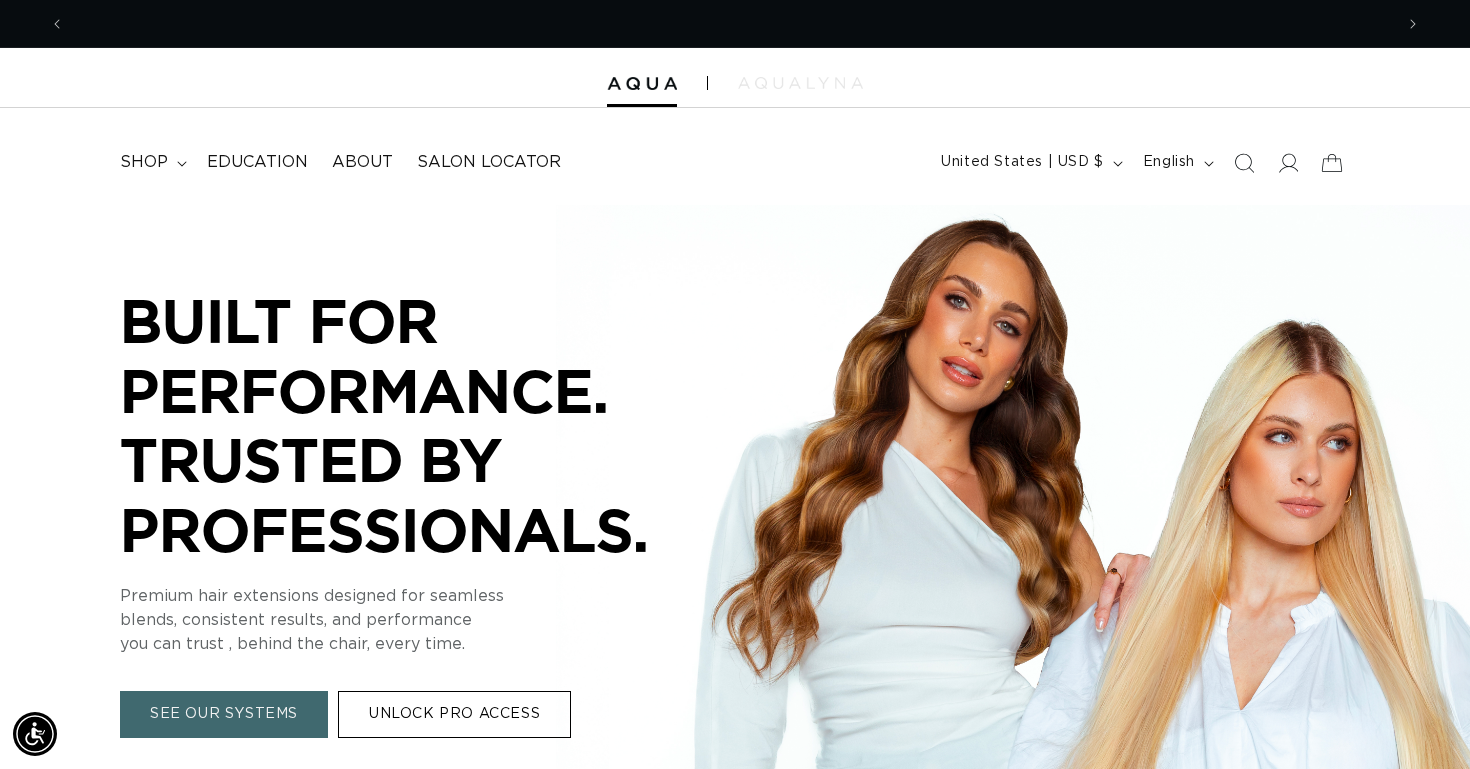 scroll, scrollTop: 0, scrollLeft: 0, axis: both 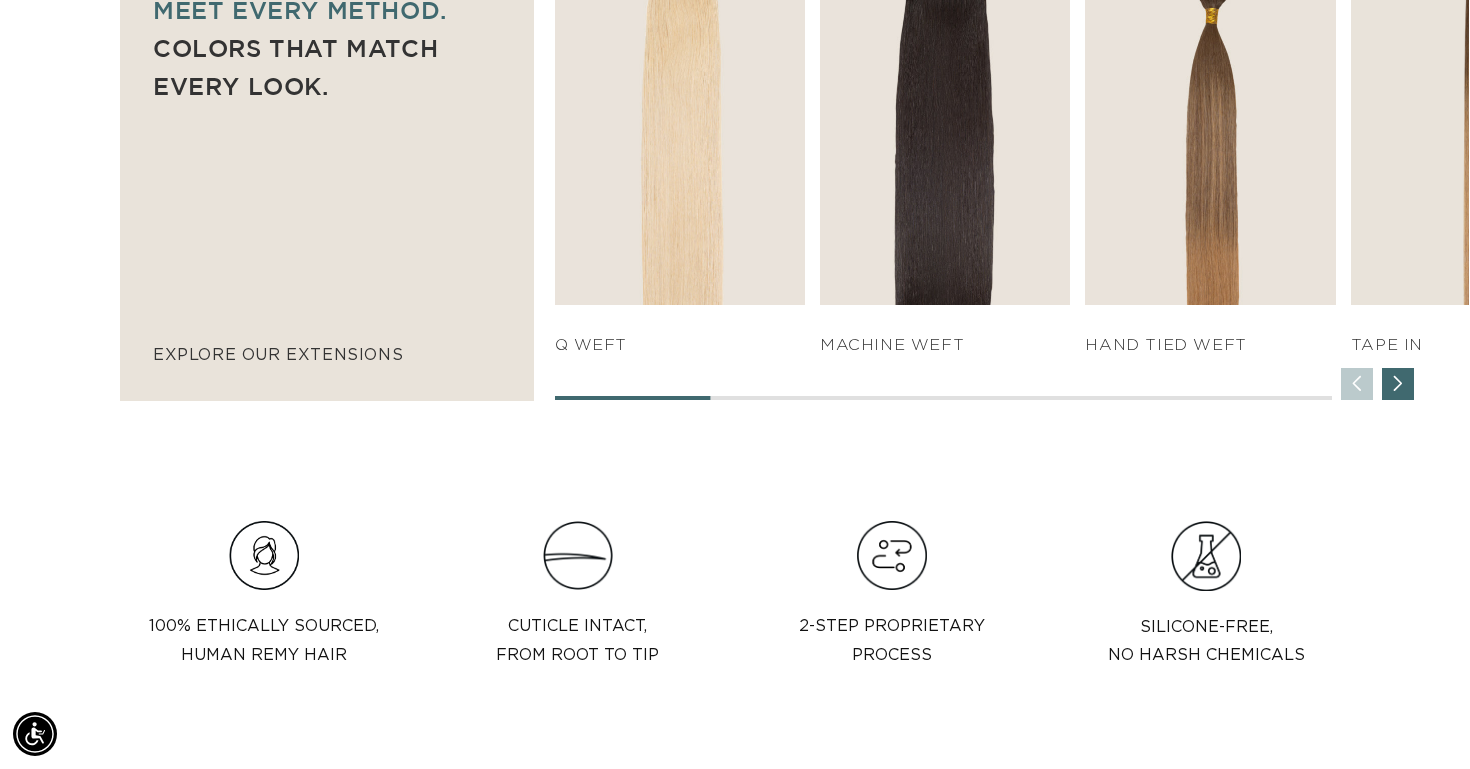 click on "SHOP NOW
q weft
SHOP NOW
Machine Weft SHOP NOW" at bounding box center (1012, 161) 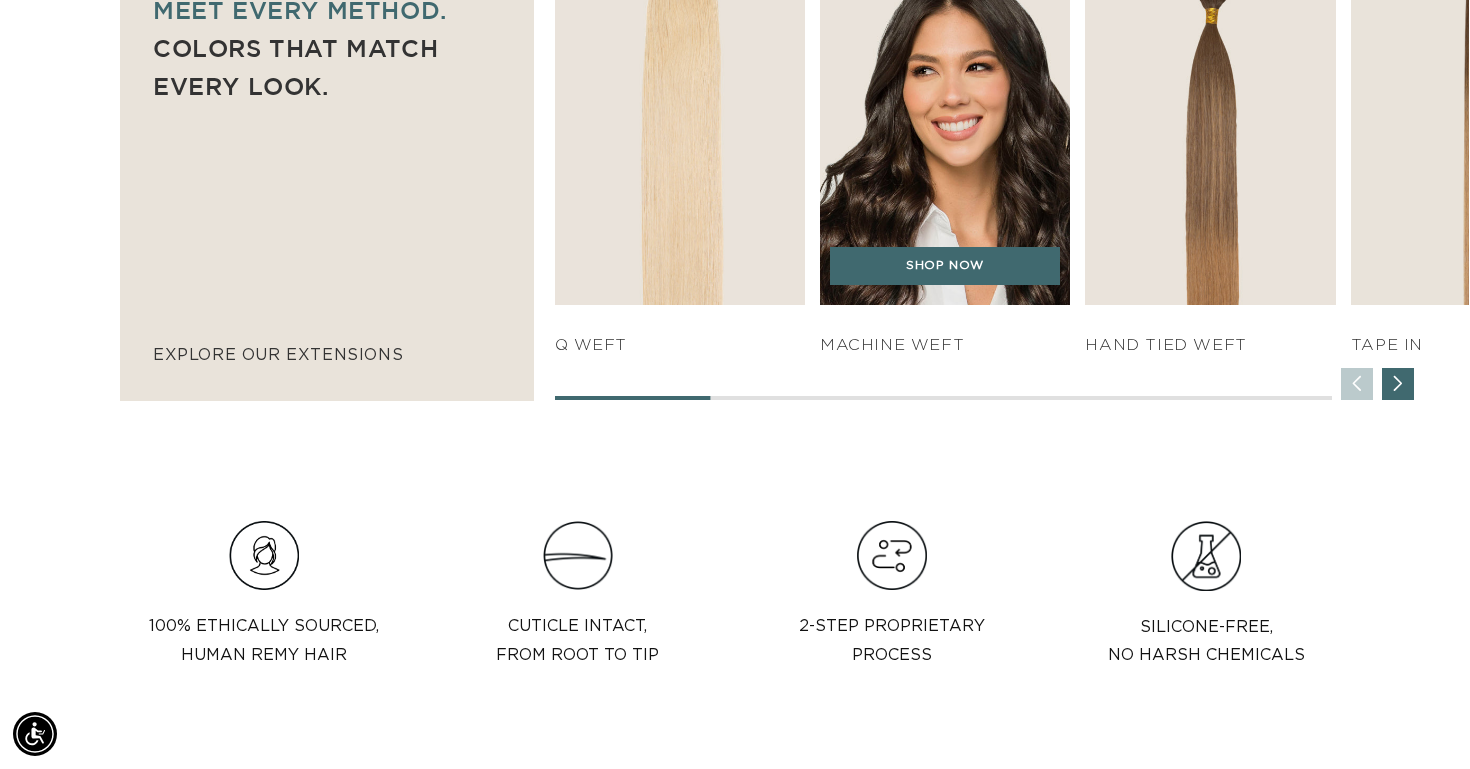 click on "Machine Weft" at bounding box center [945, 345] 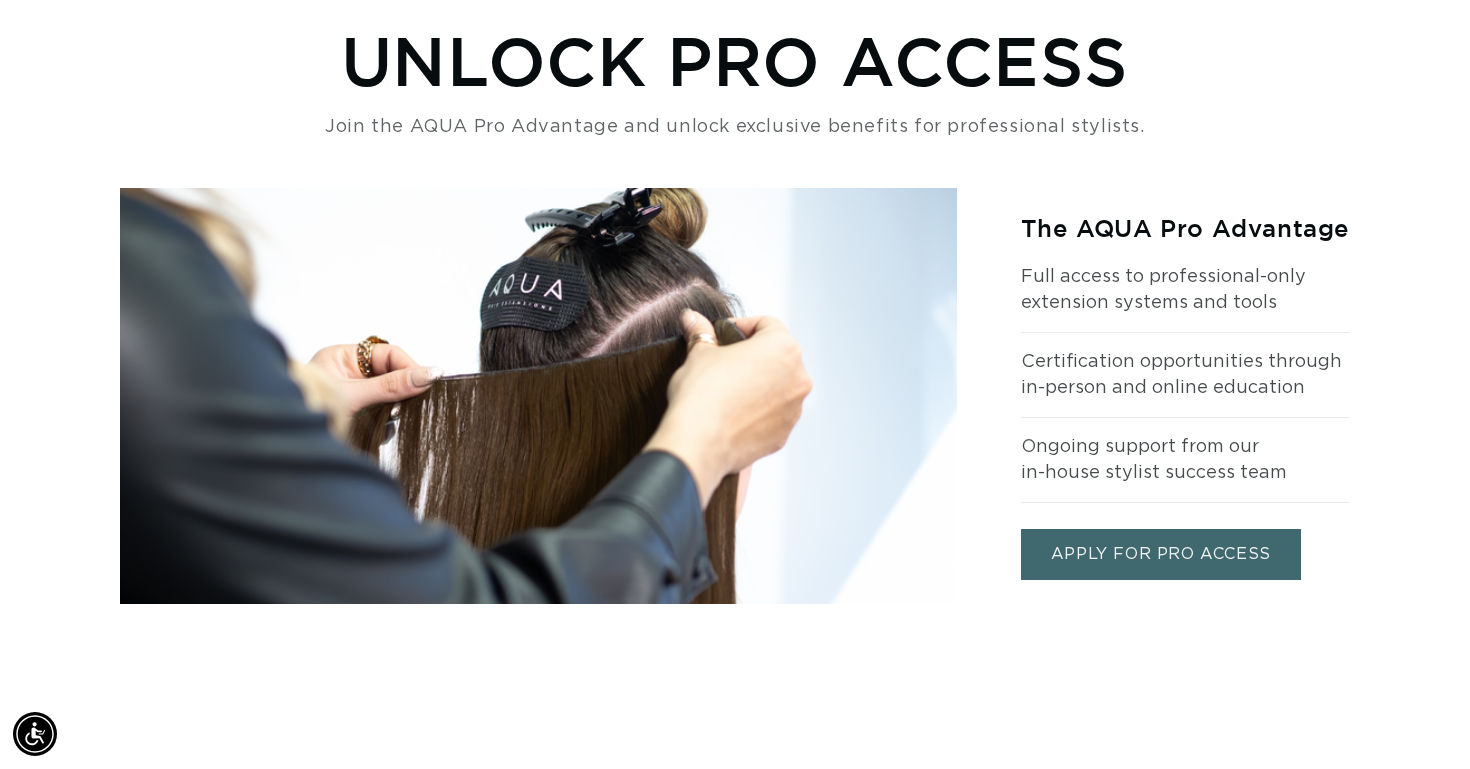scroll, scrollTop: 2056, scrollLeft: 0, axis: vertical 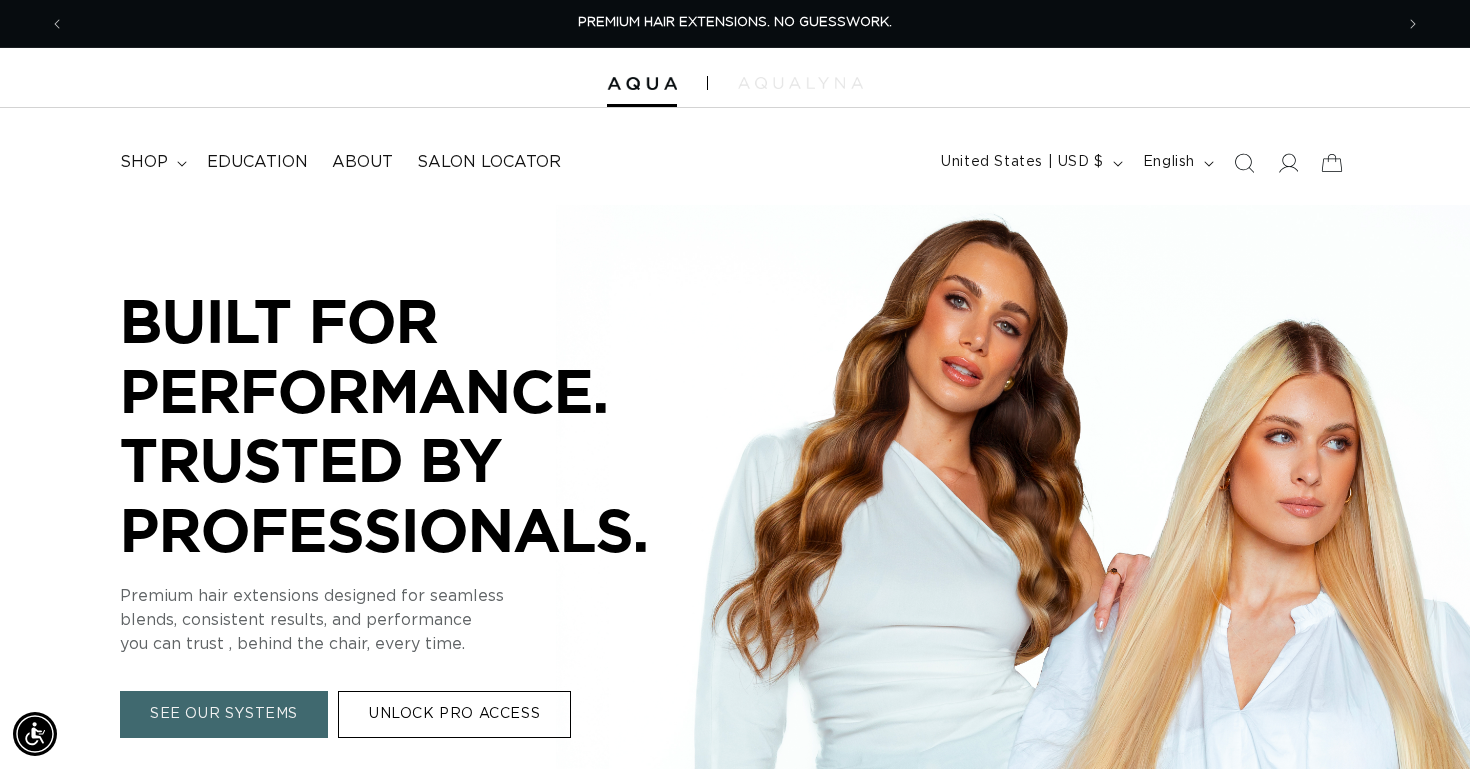 click at bounding box center [800, 83] 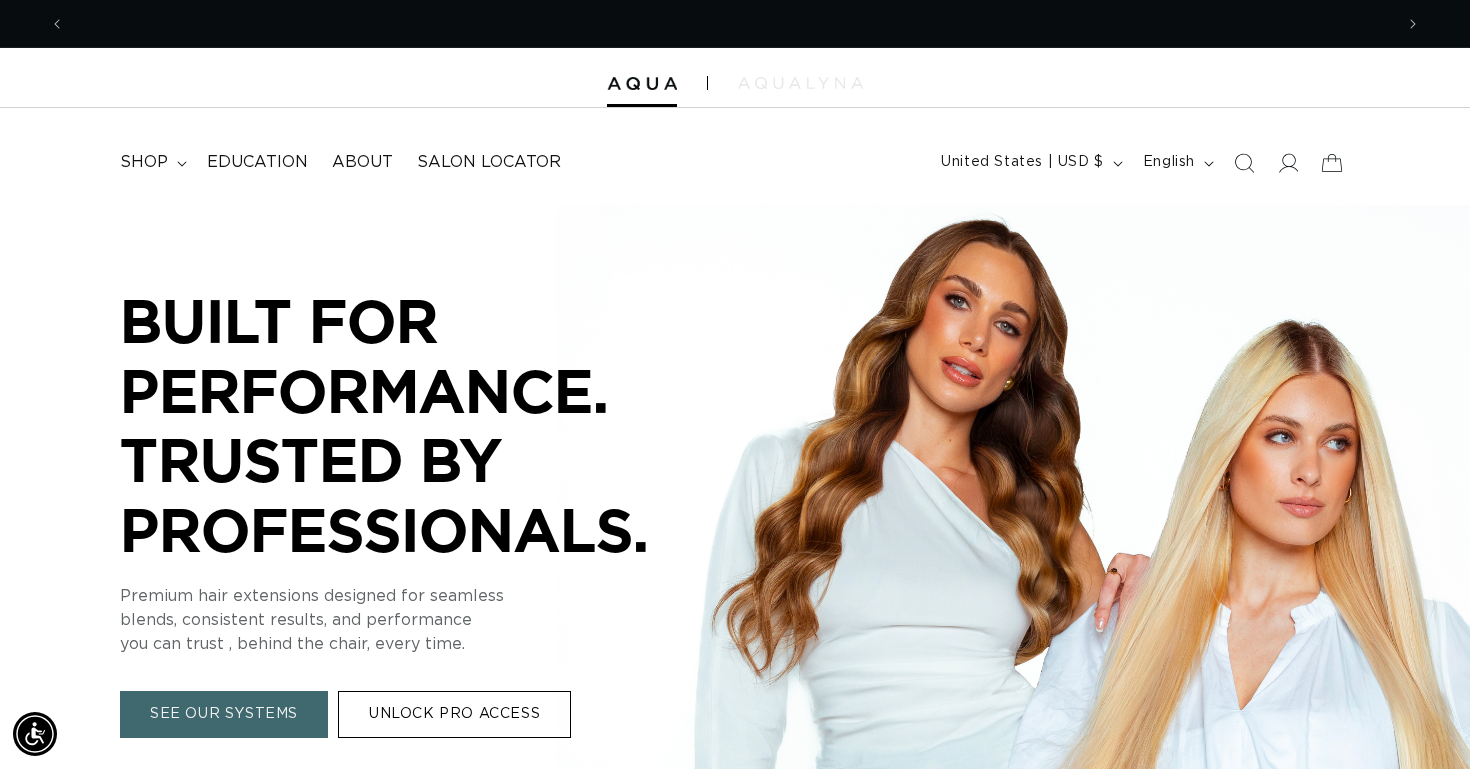 scroll, scrollTop: 0, scrollLeft: 2656, axis: horizontal 